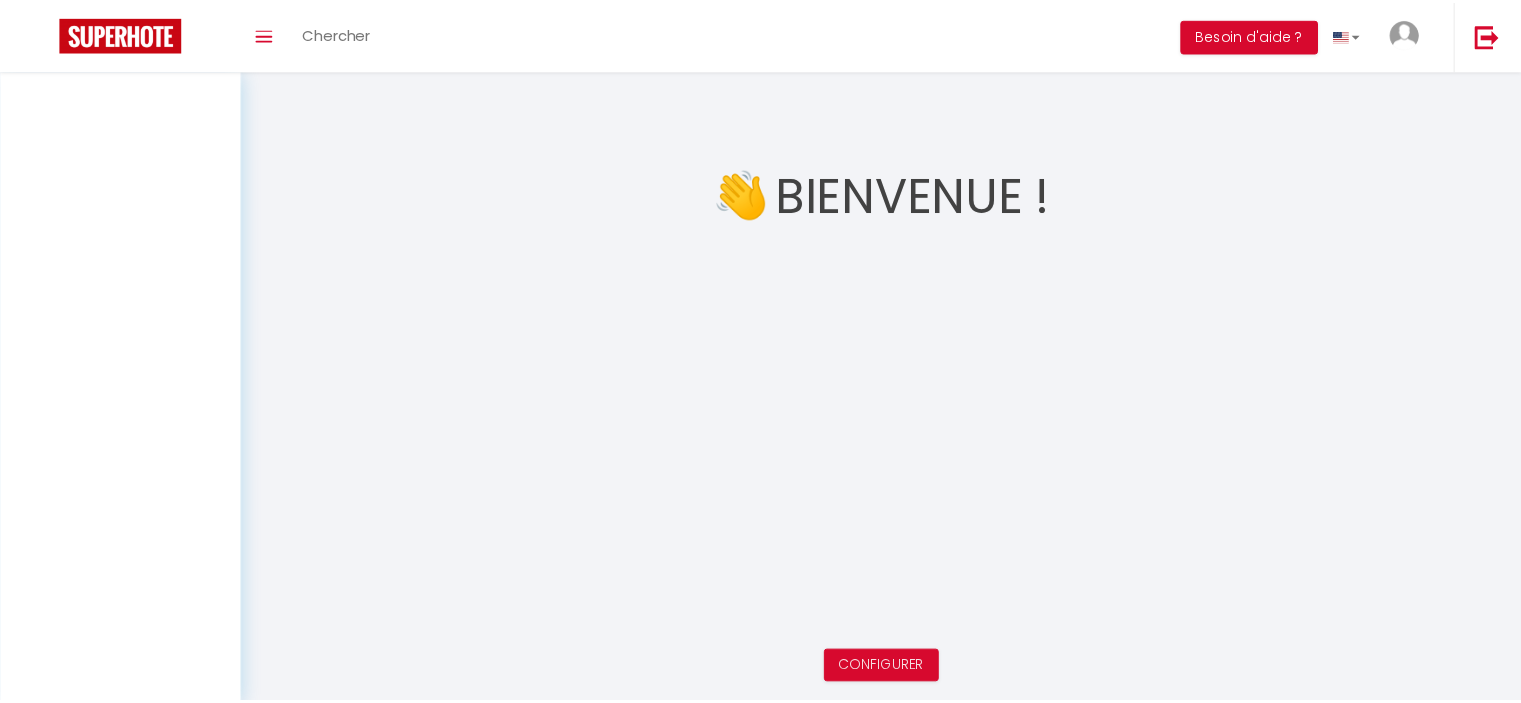 scroll, scrollTop: 0, scrollLeft: 0, axis: both 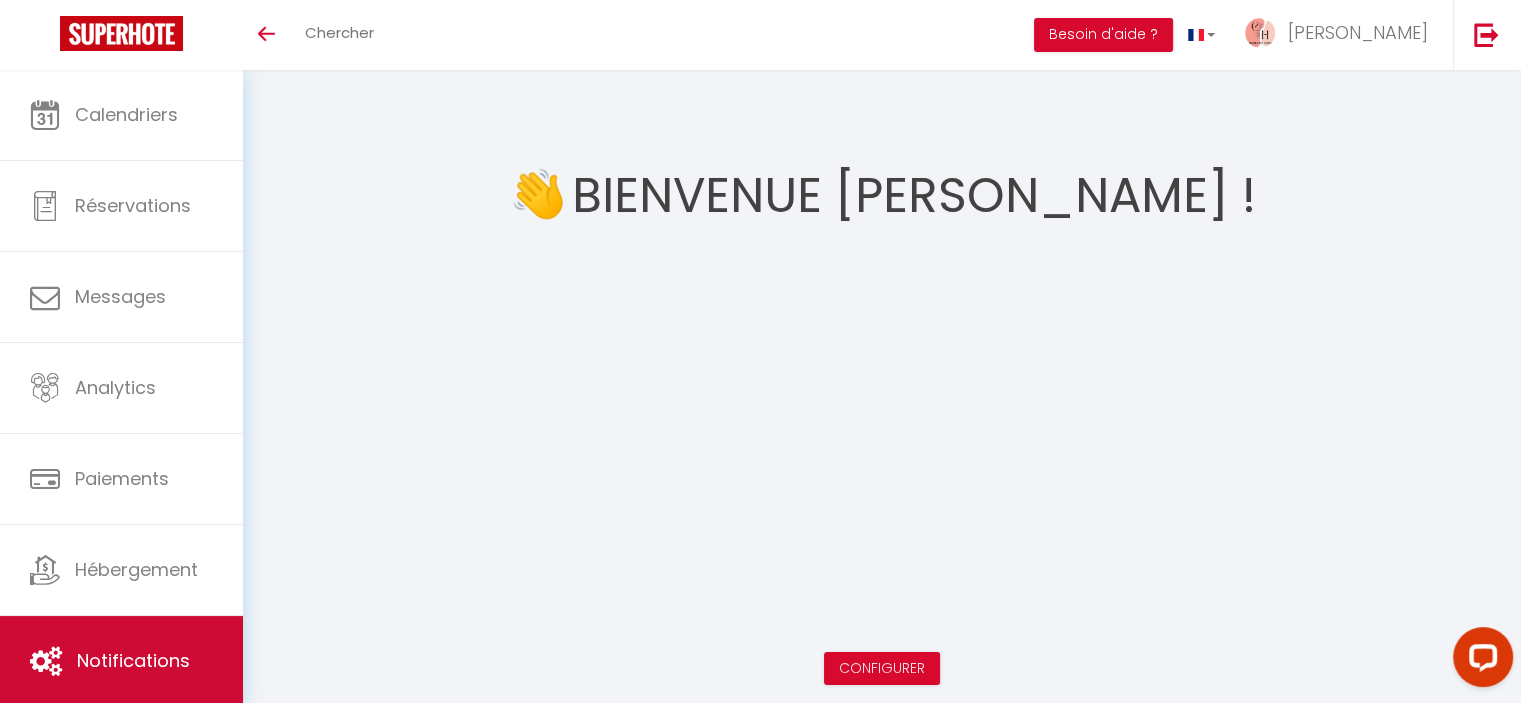 click on "Notifications" at bounding box center [121, 661] 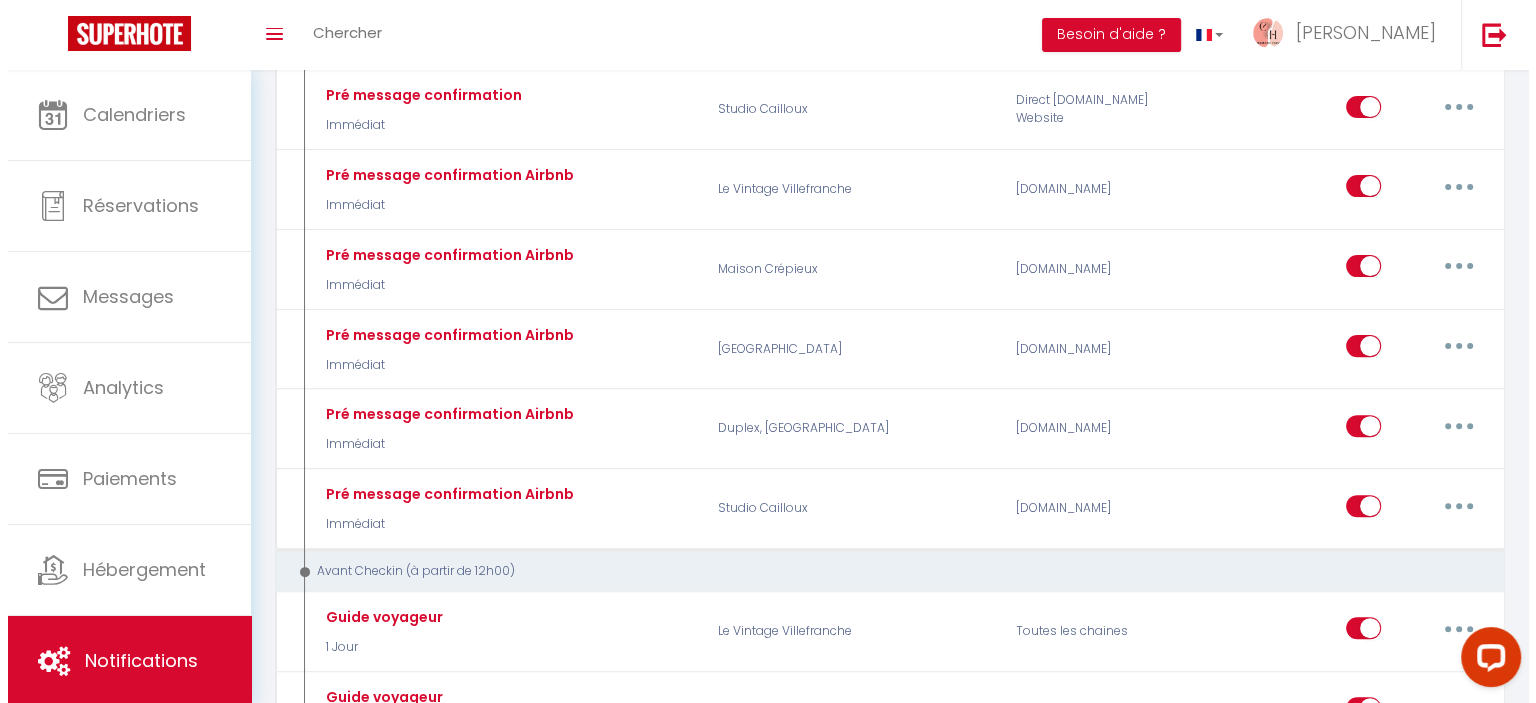 scroll, scrollTop: 600, scrollLeft: 0, axis: vertical 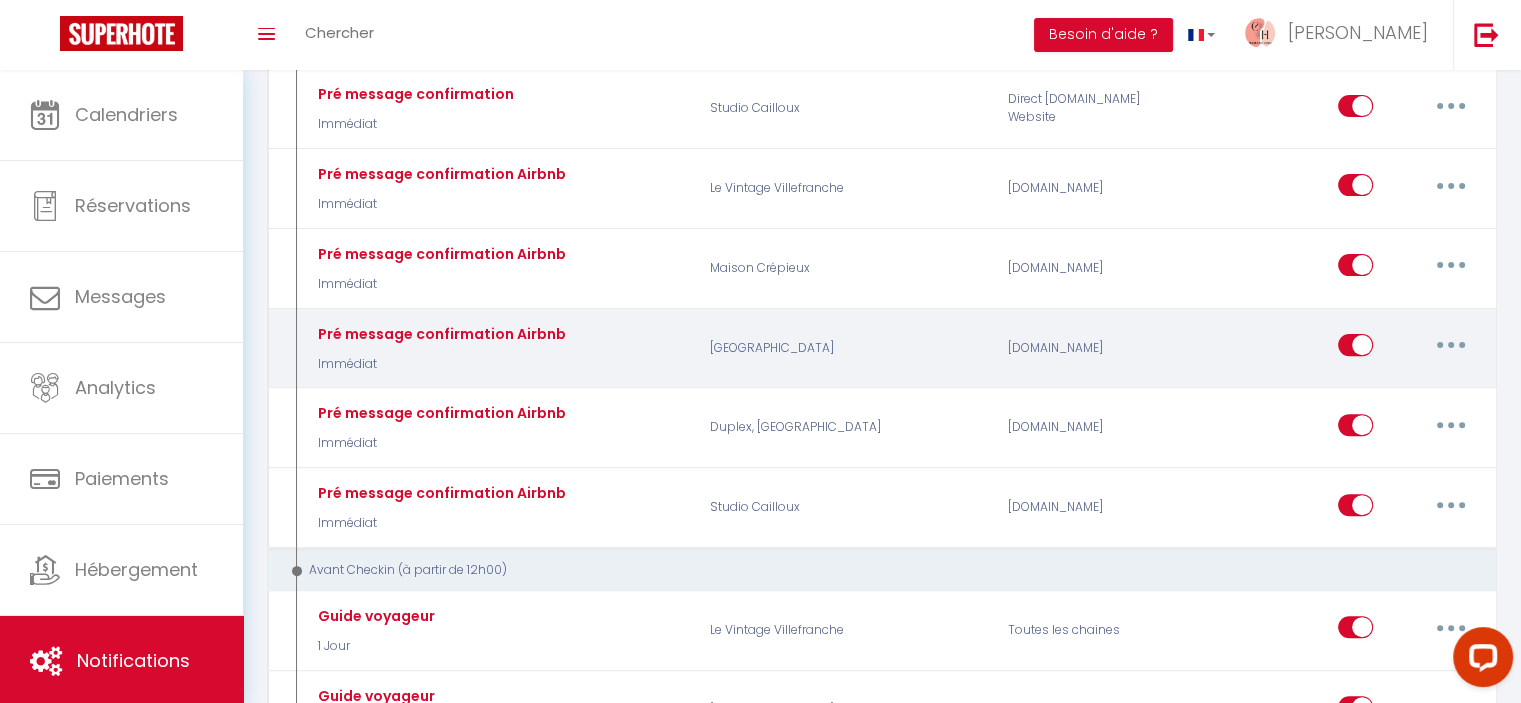 click at bounding box center [1451, 345] 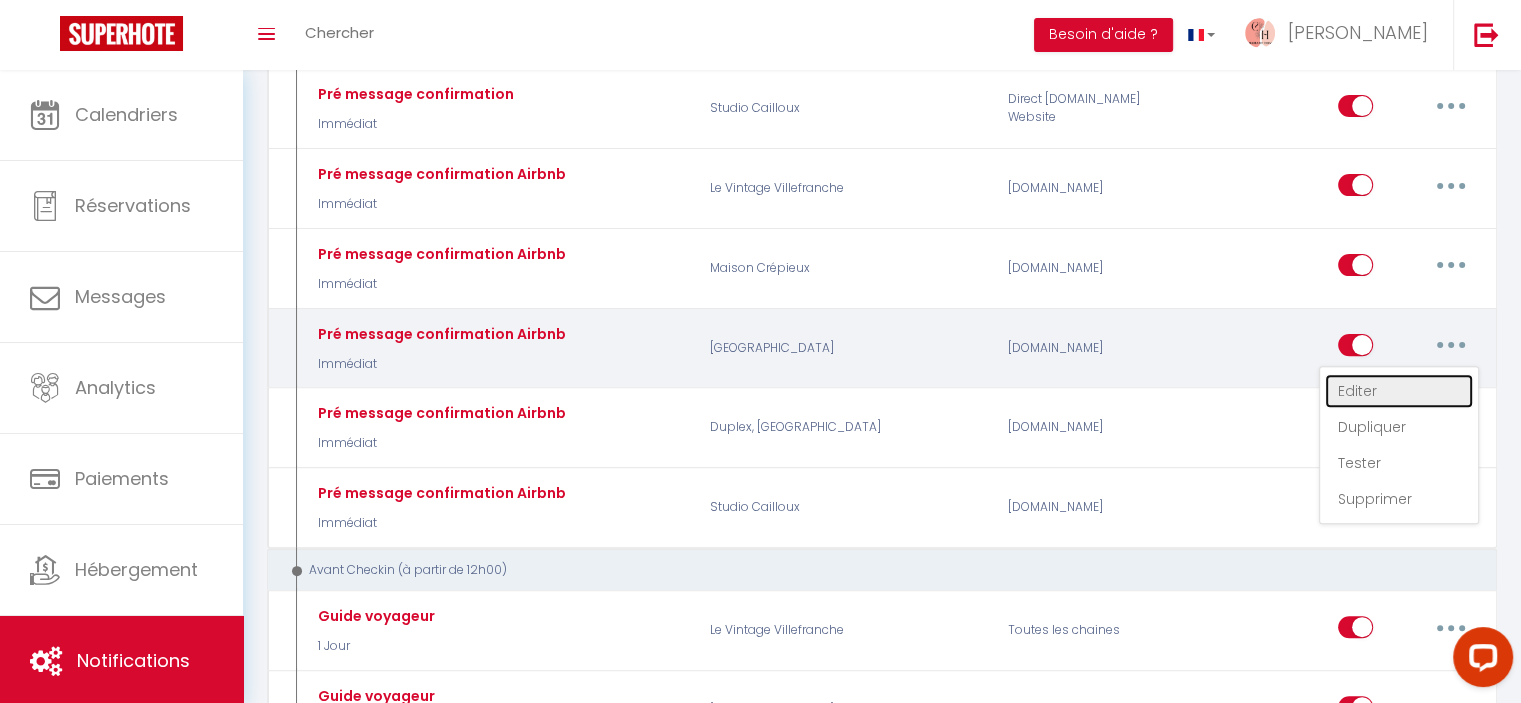 click on "Editer" at bounding box center [1399, 391] 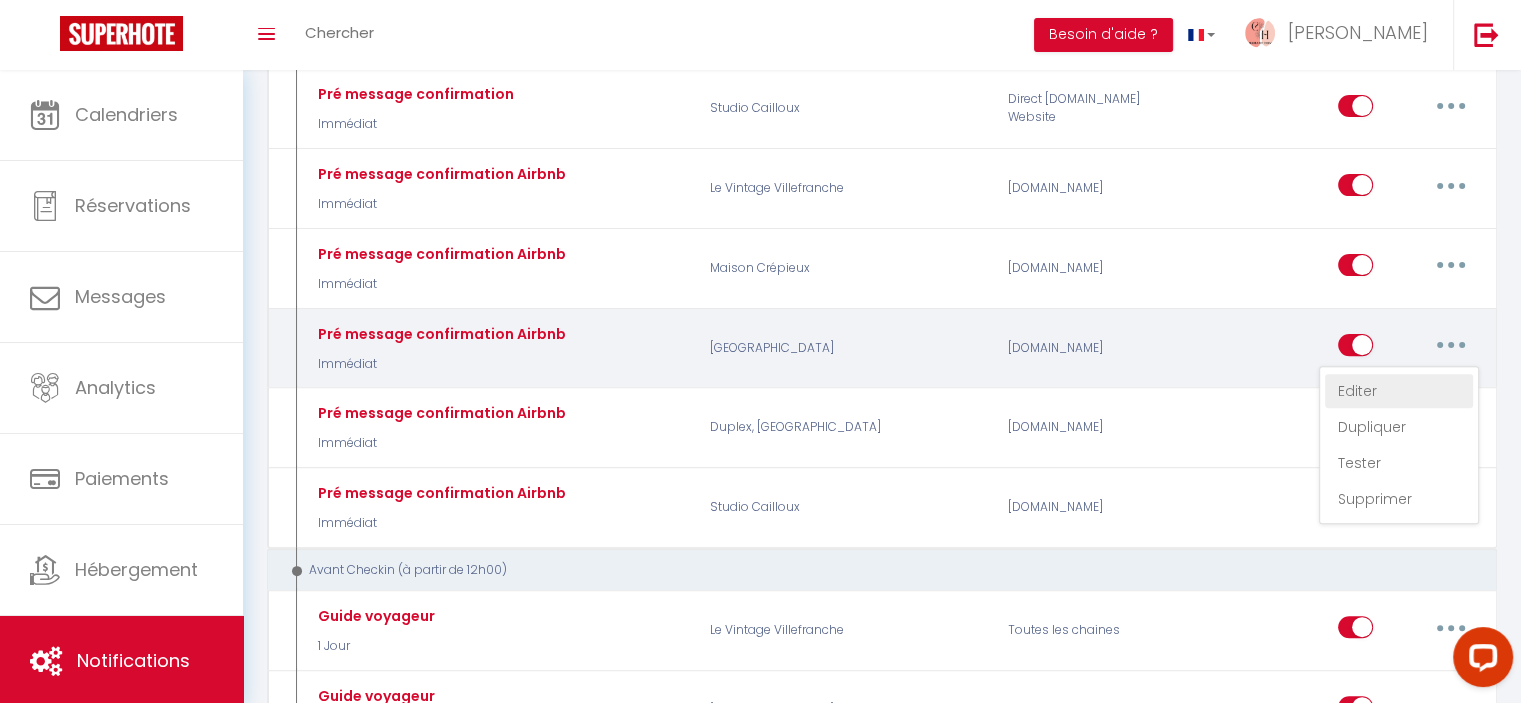 type on "Pré message confirmation Airbnb" 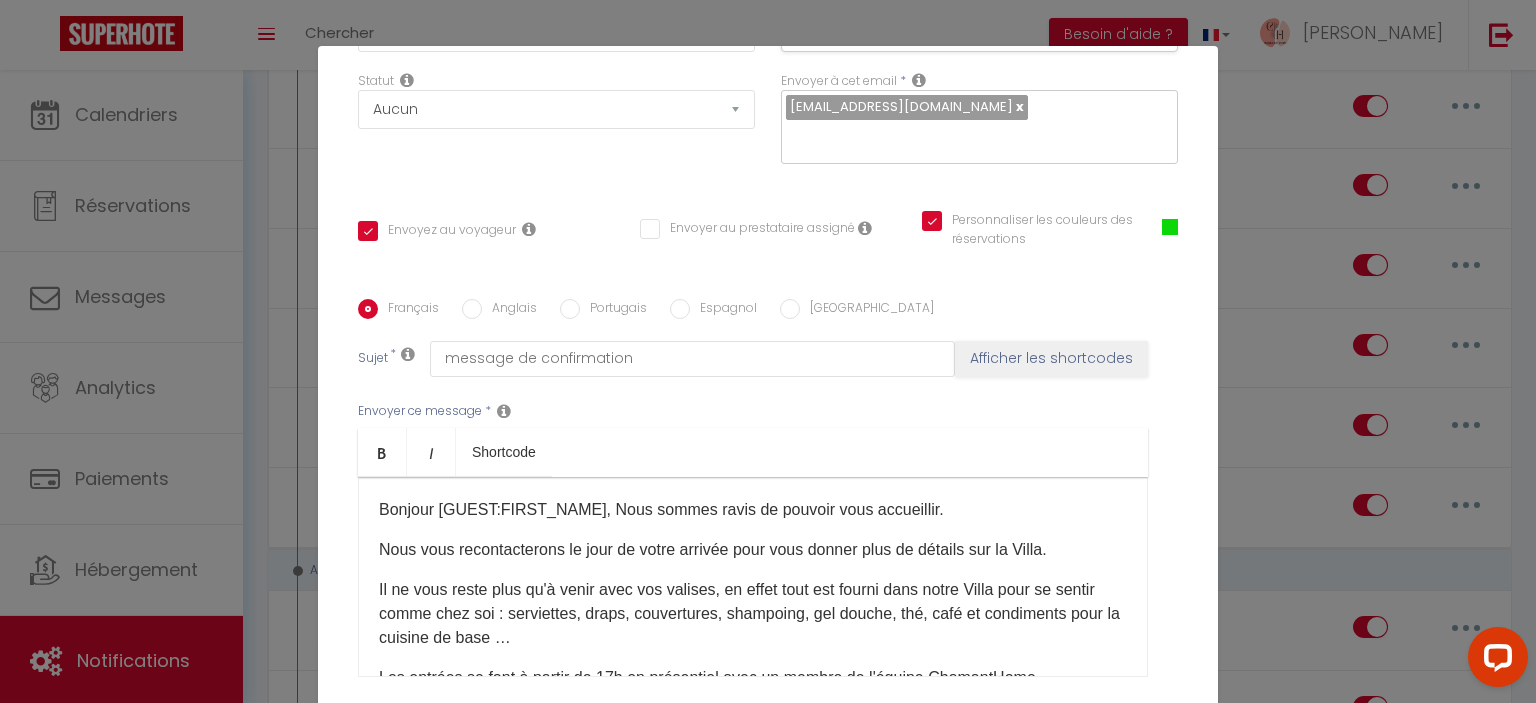scroll, scrollTop: 388, scrollLeft: 0, axis: vertical 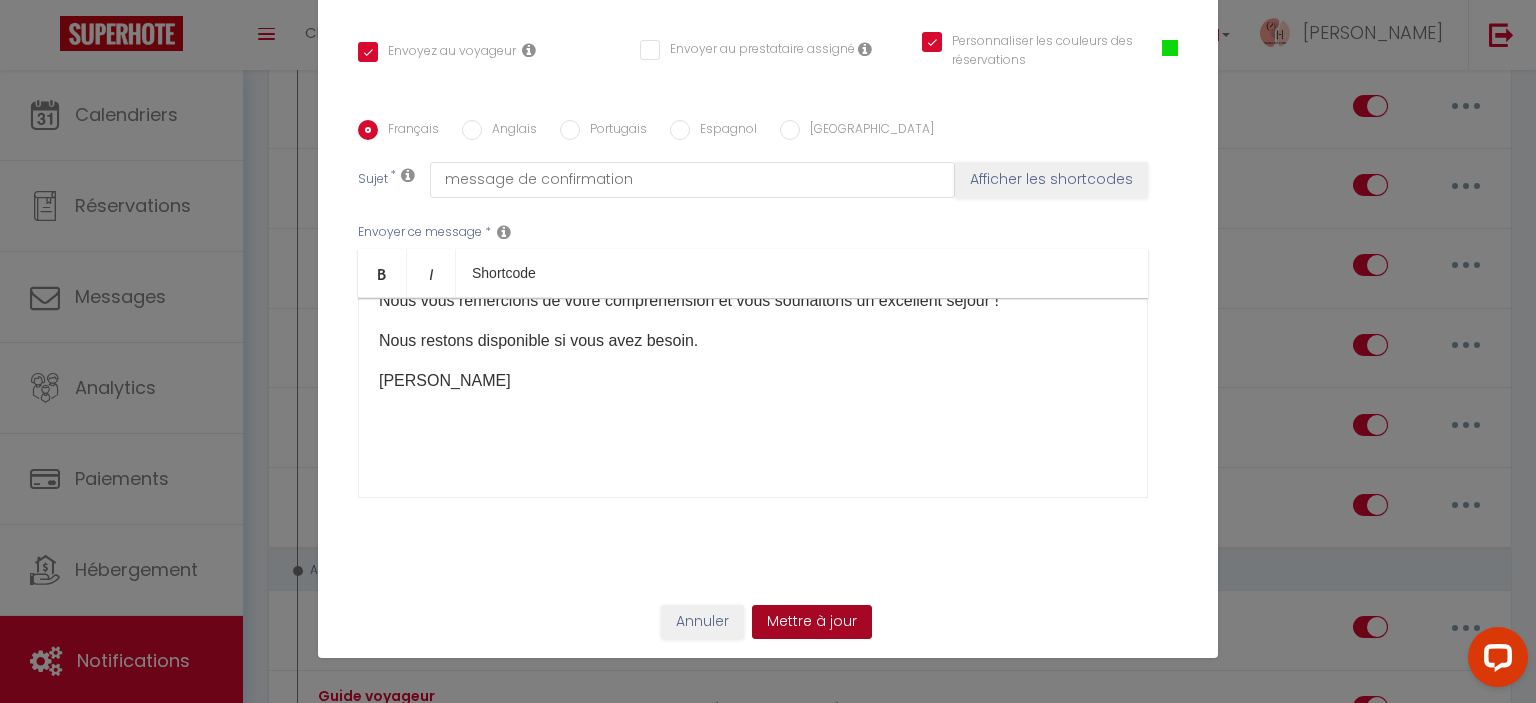 click on "Mettre à jour" at bounding box center [812, 622] 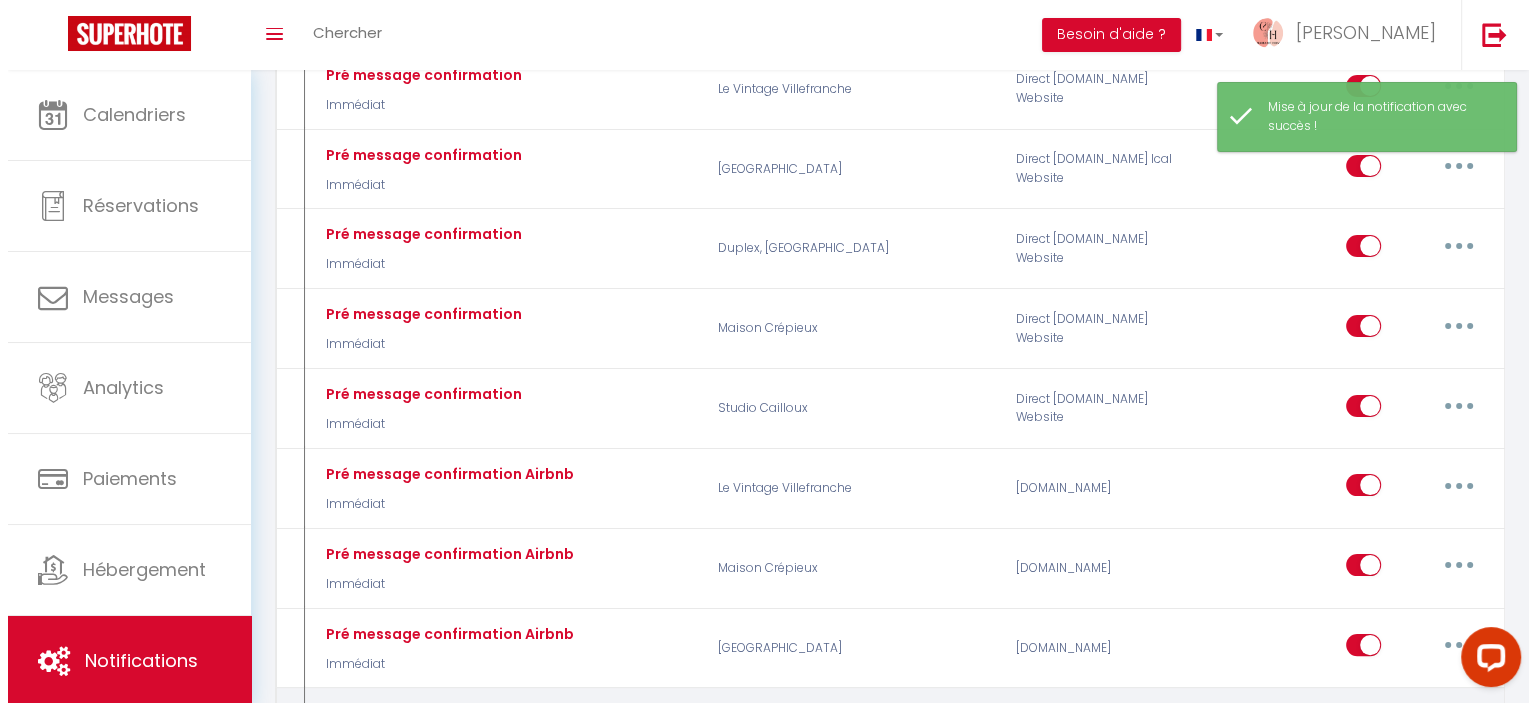 scroll, scrollTop: 200, scrollLeft: 0, axis: vertical 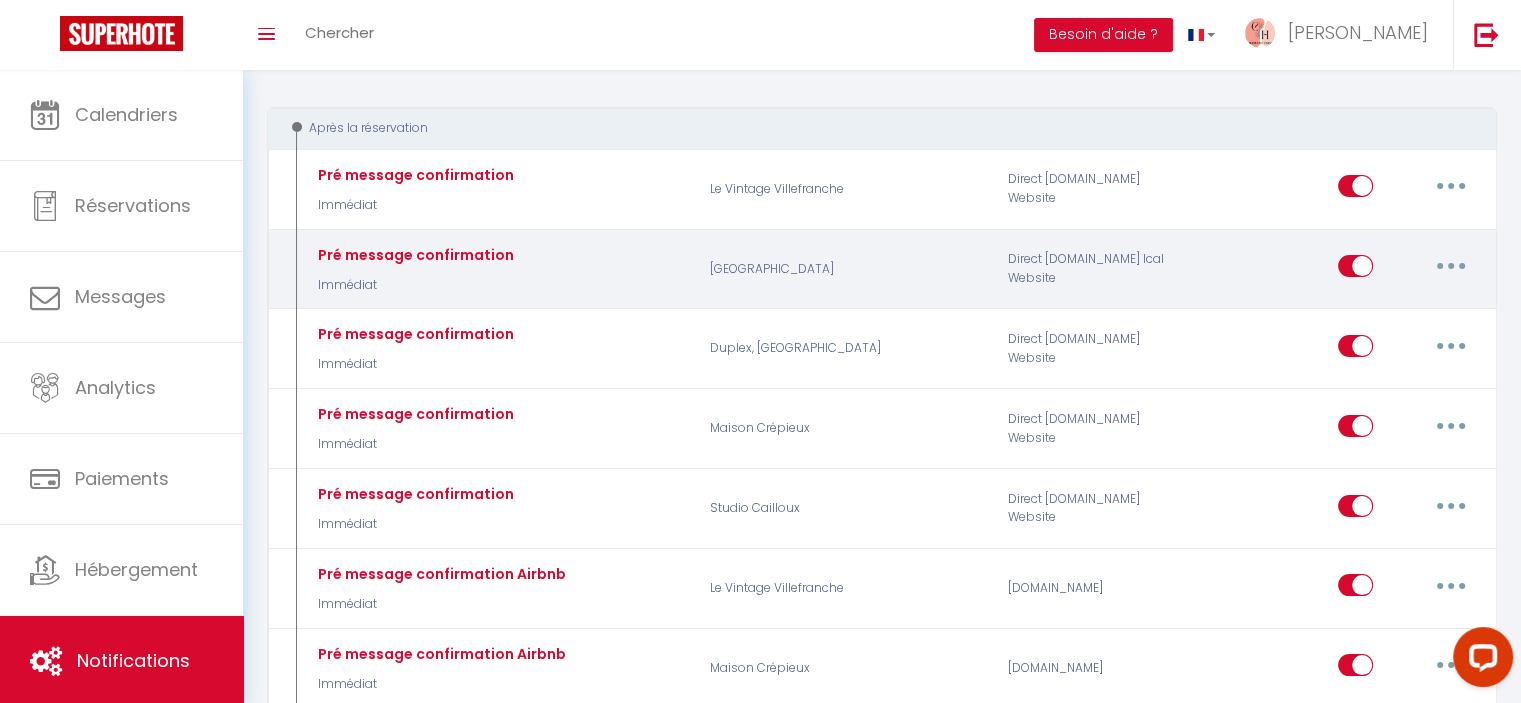 click at bounding box center (1451, 266) 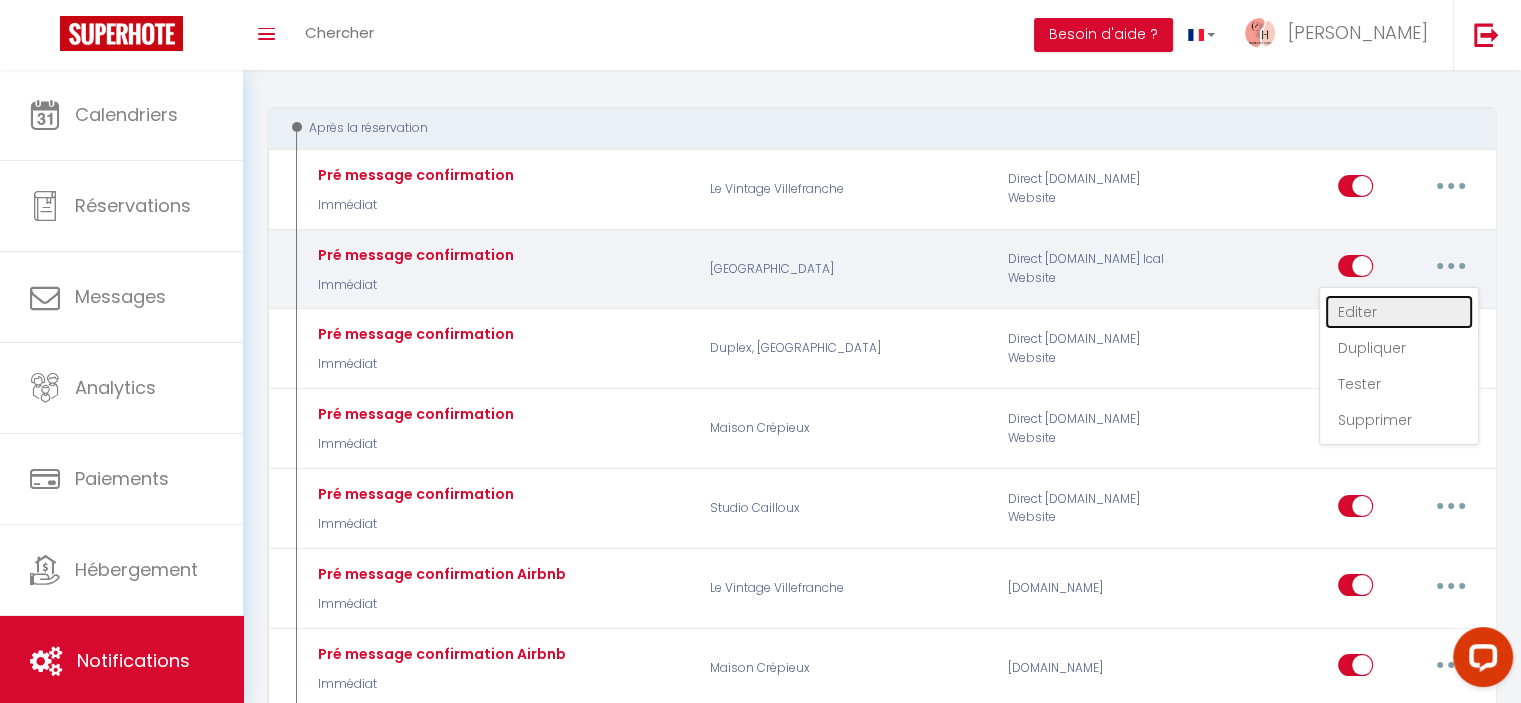 click on "Editer" at bounding box center [1399, 312] 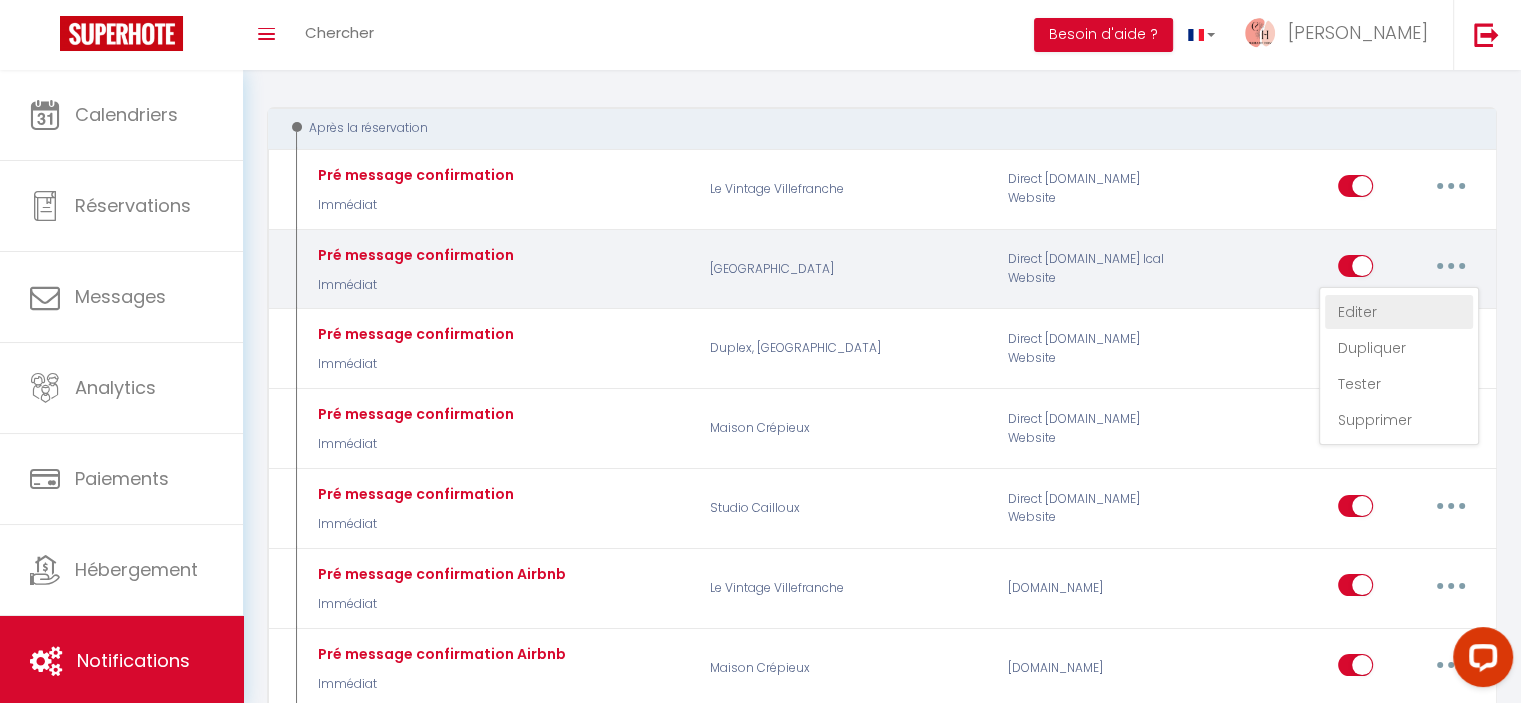 type on "Pré message confirmation" 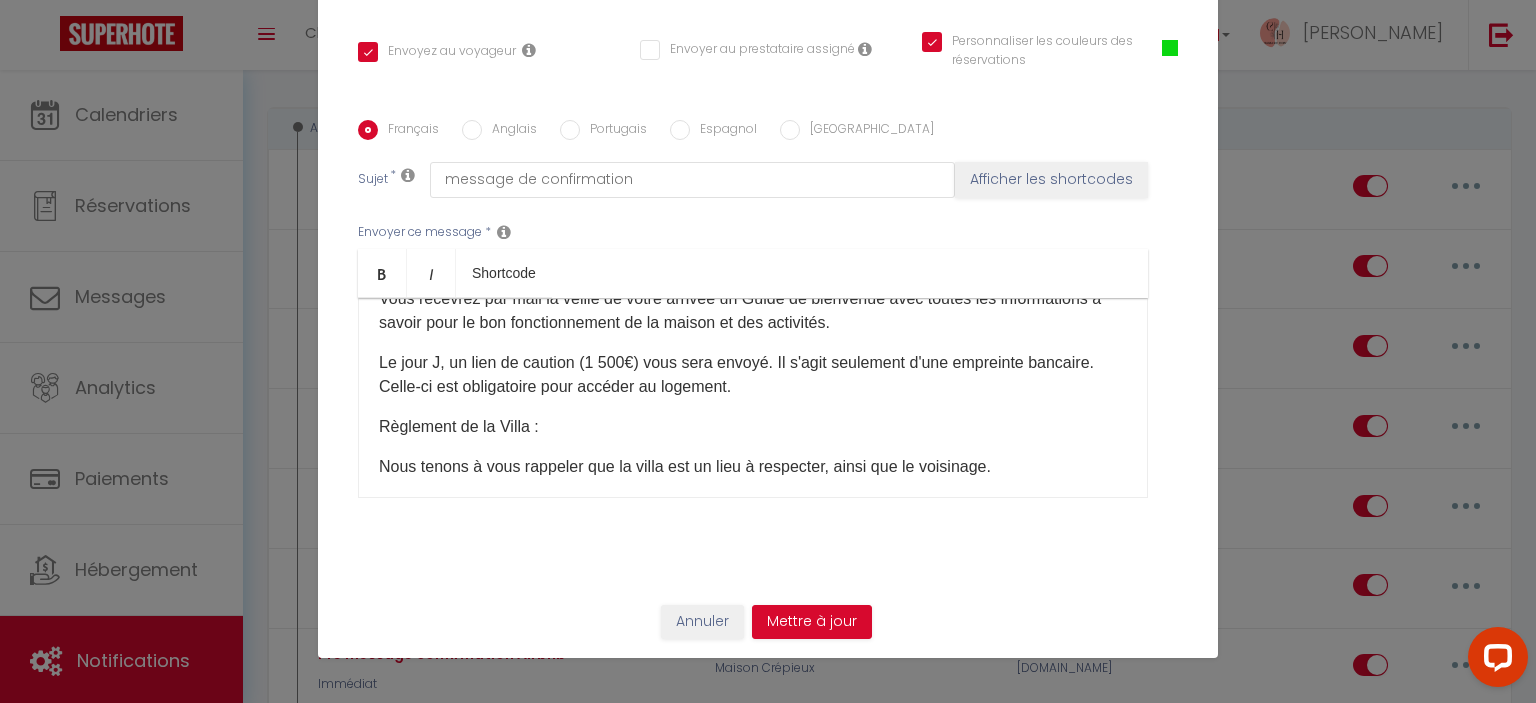scroll, scrollTop: 229, scrollLeft: 0, axis: vertical 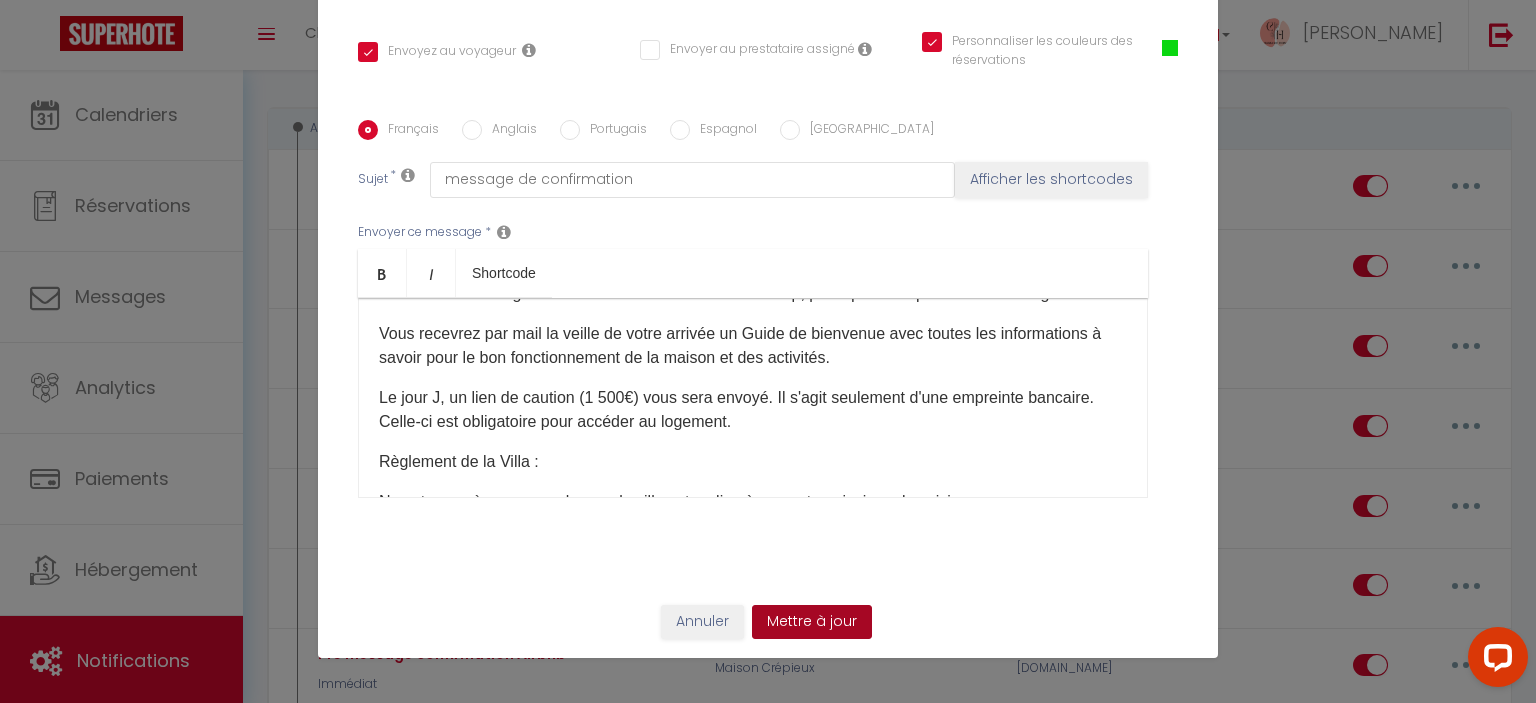 click on "Mettre à jour" at bounding box center (812, 622) 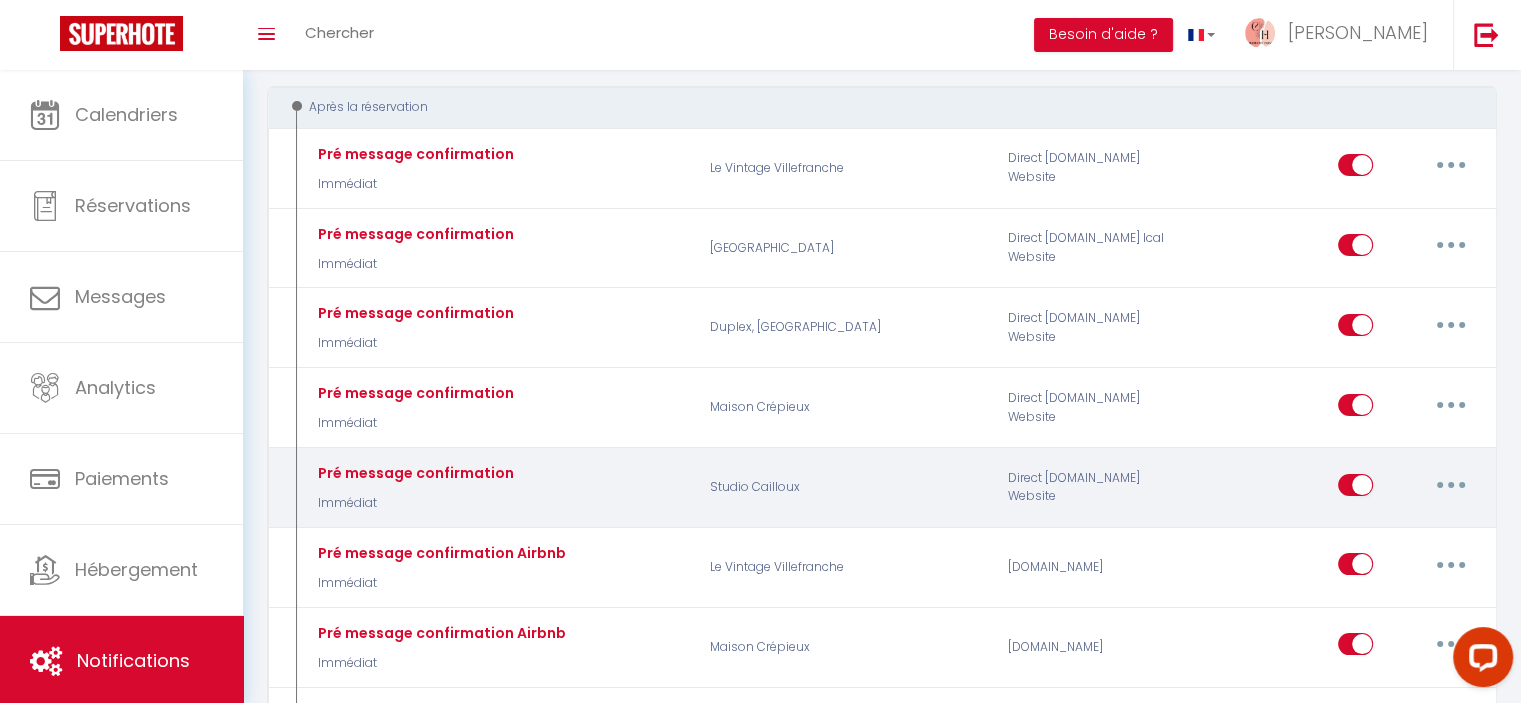 scroll, scrollTop: 200, scrollLeft: 0, axis: vertical 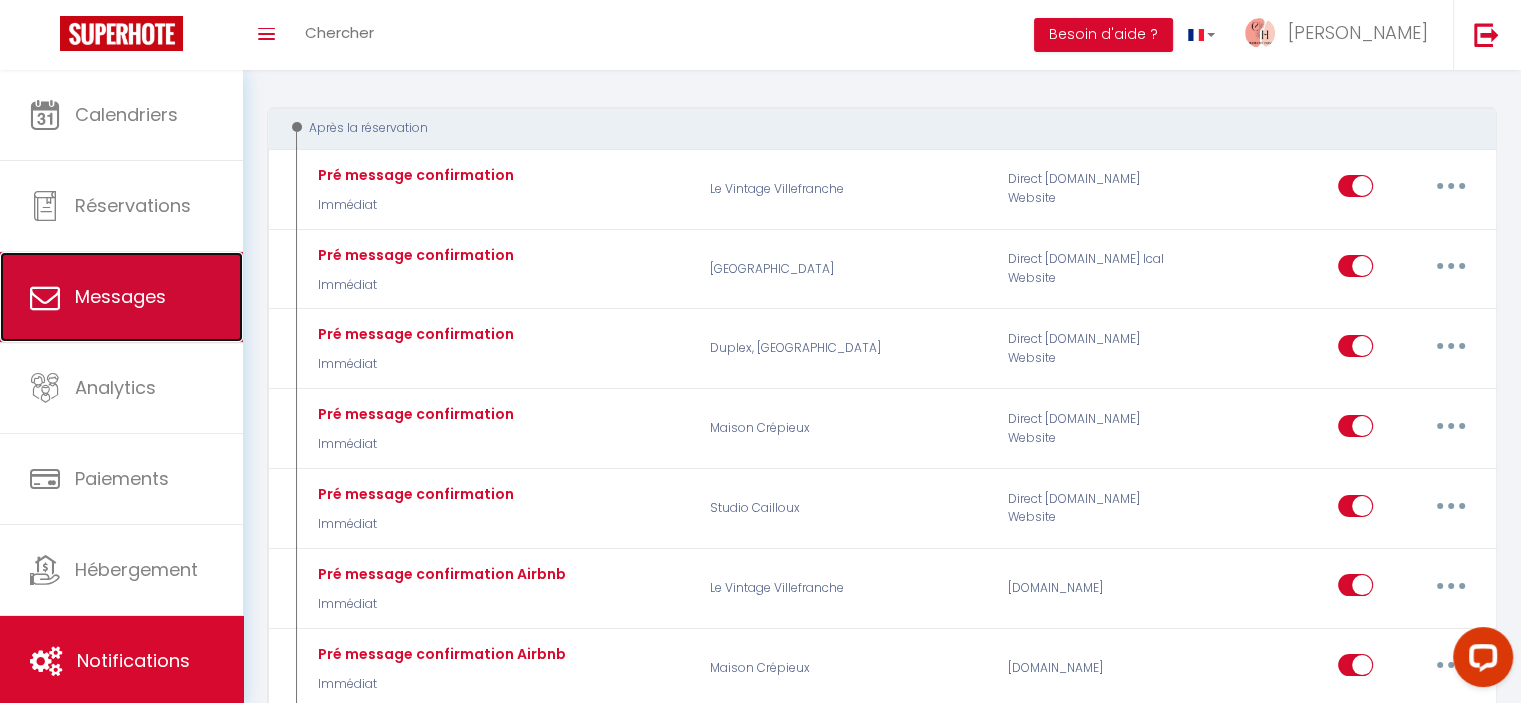click on "Messages" at bounding box center [120, 296] 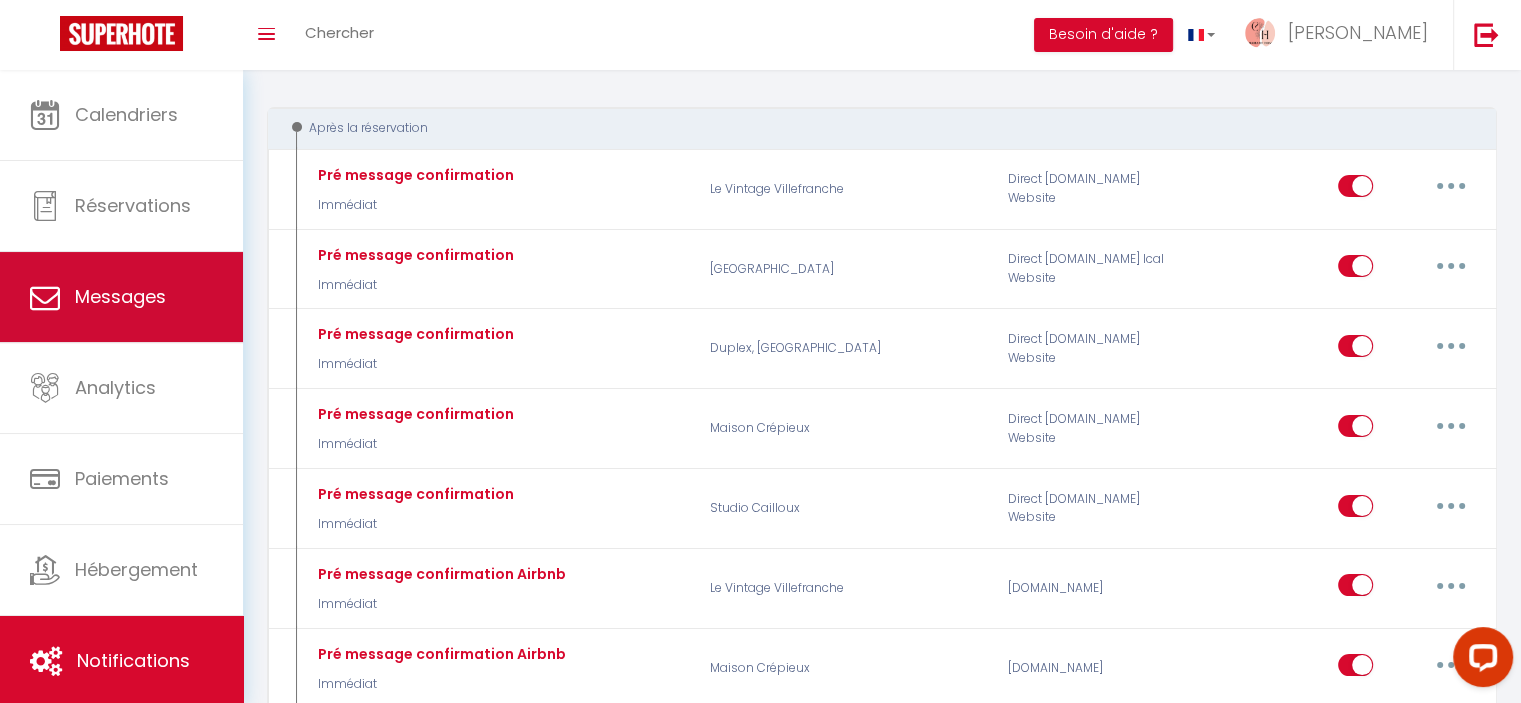 select on "message" 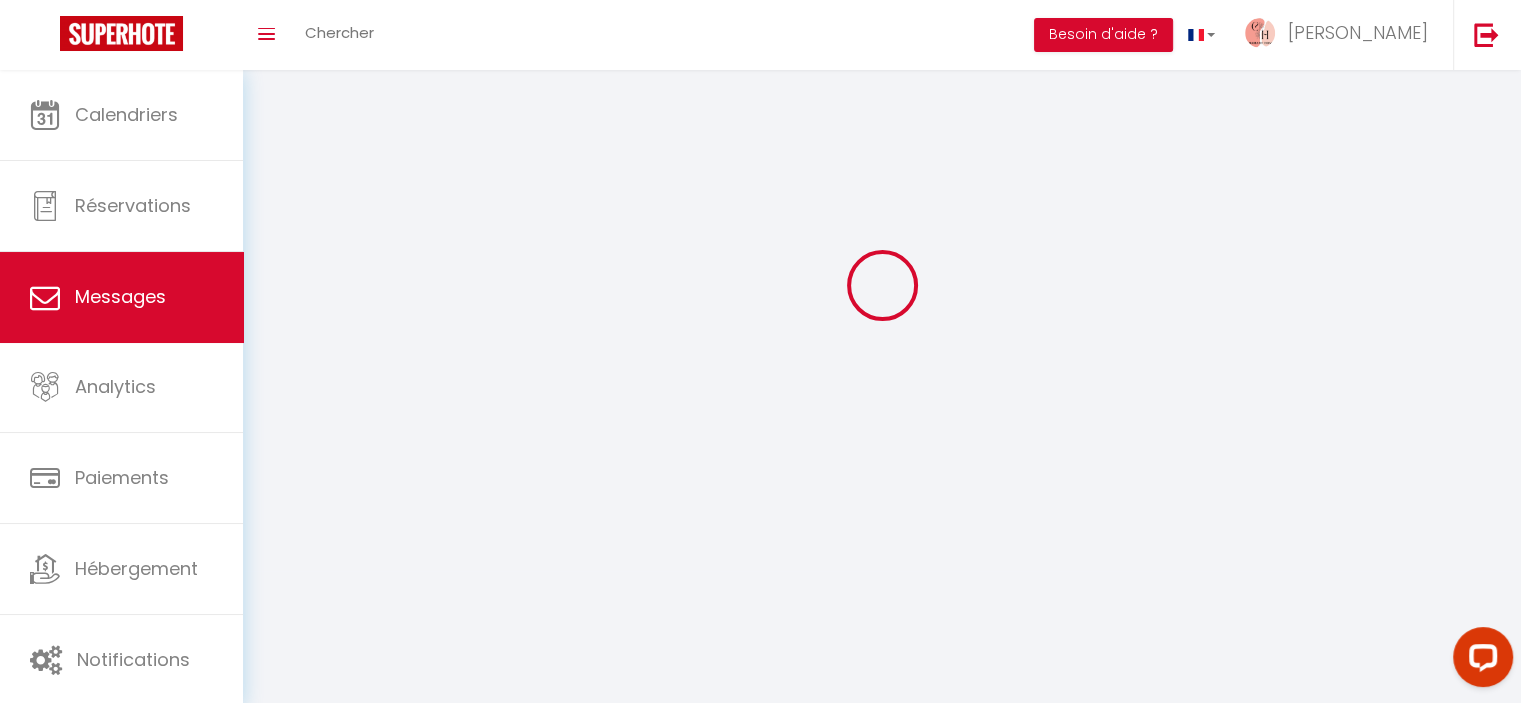 scroll, scrollTop: 0, scrollLeft: 0, axis: both 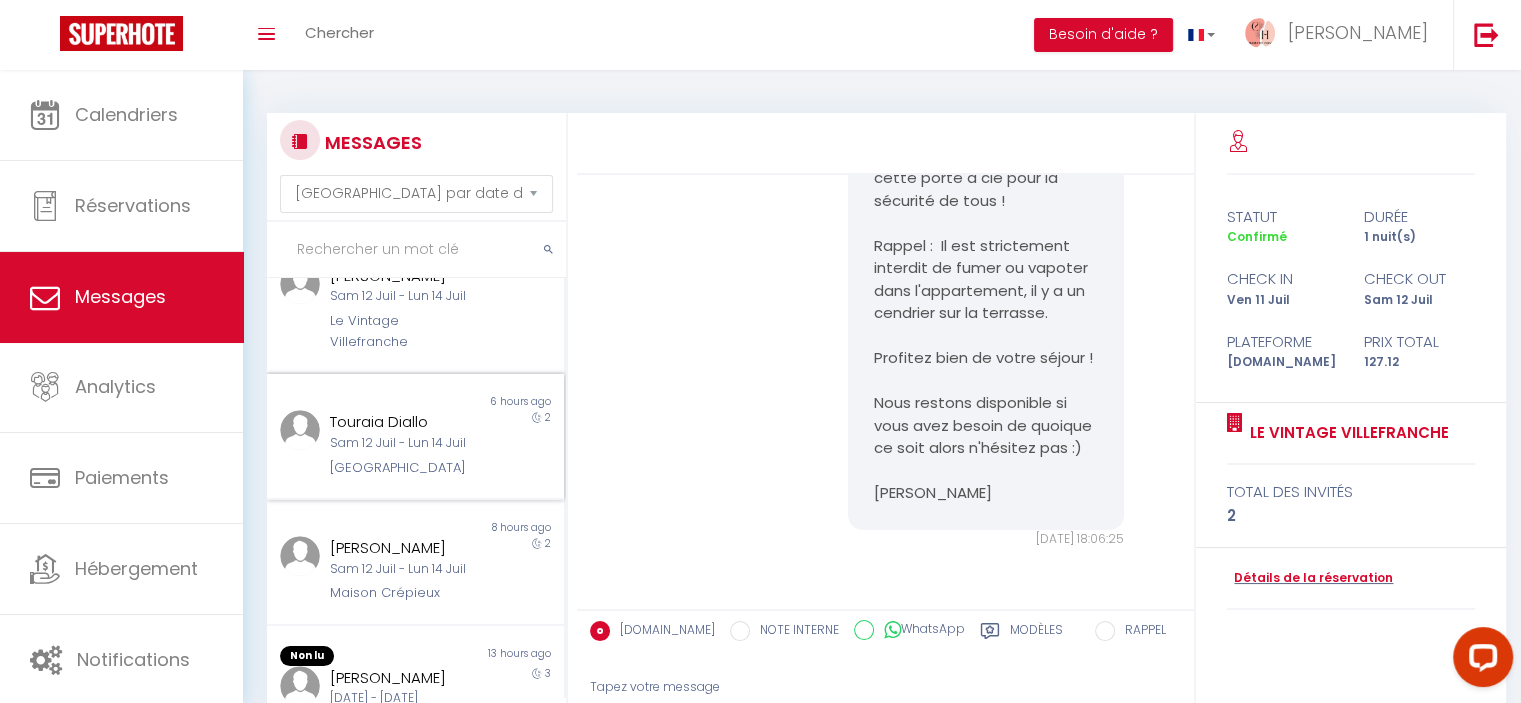 click on "[GEOGRAPHIC_DATA]" at bounding box center (403, 468) 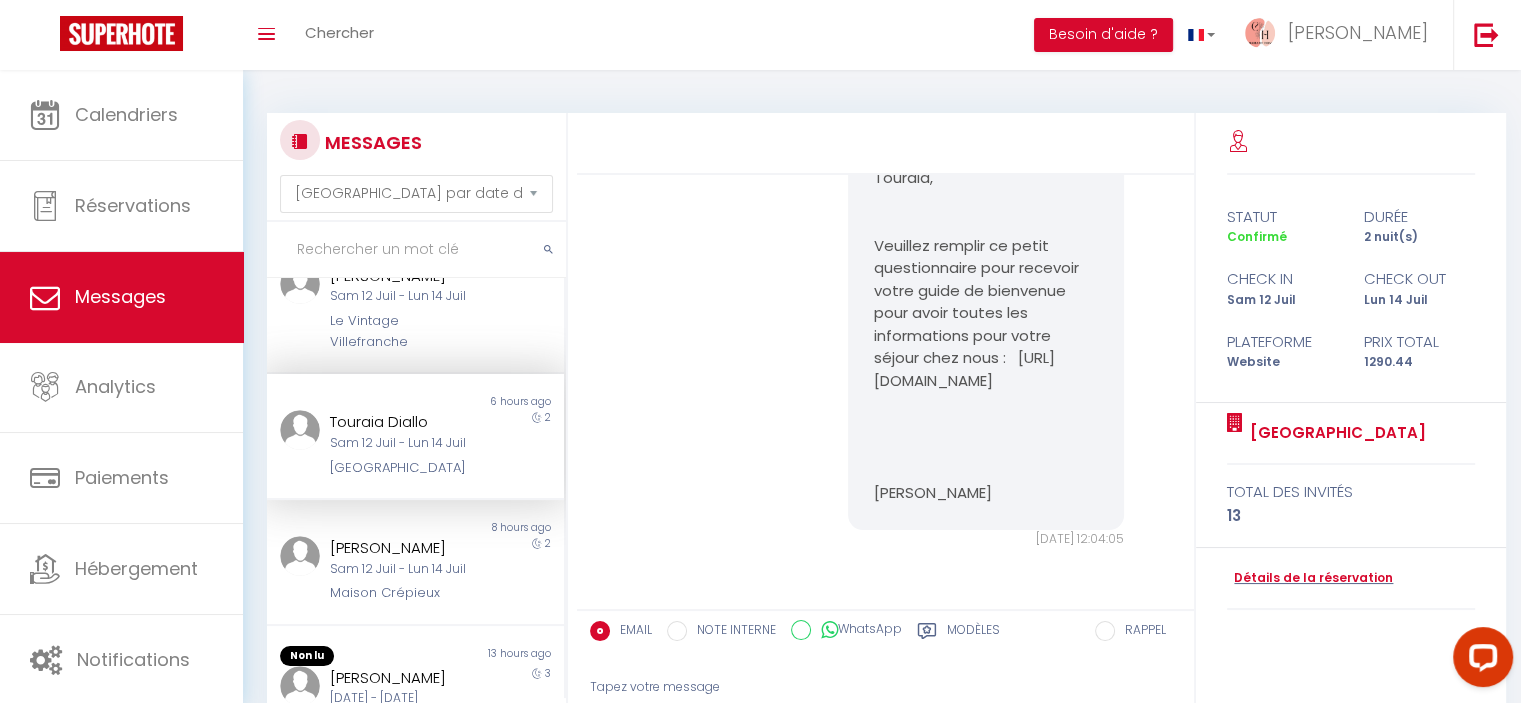 click on "Sam 12 Juil - Lun 14 Juil" at bounding box center (403, 443) 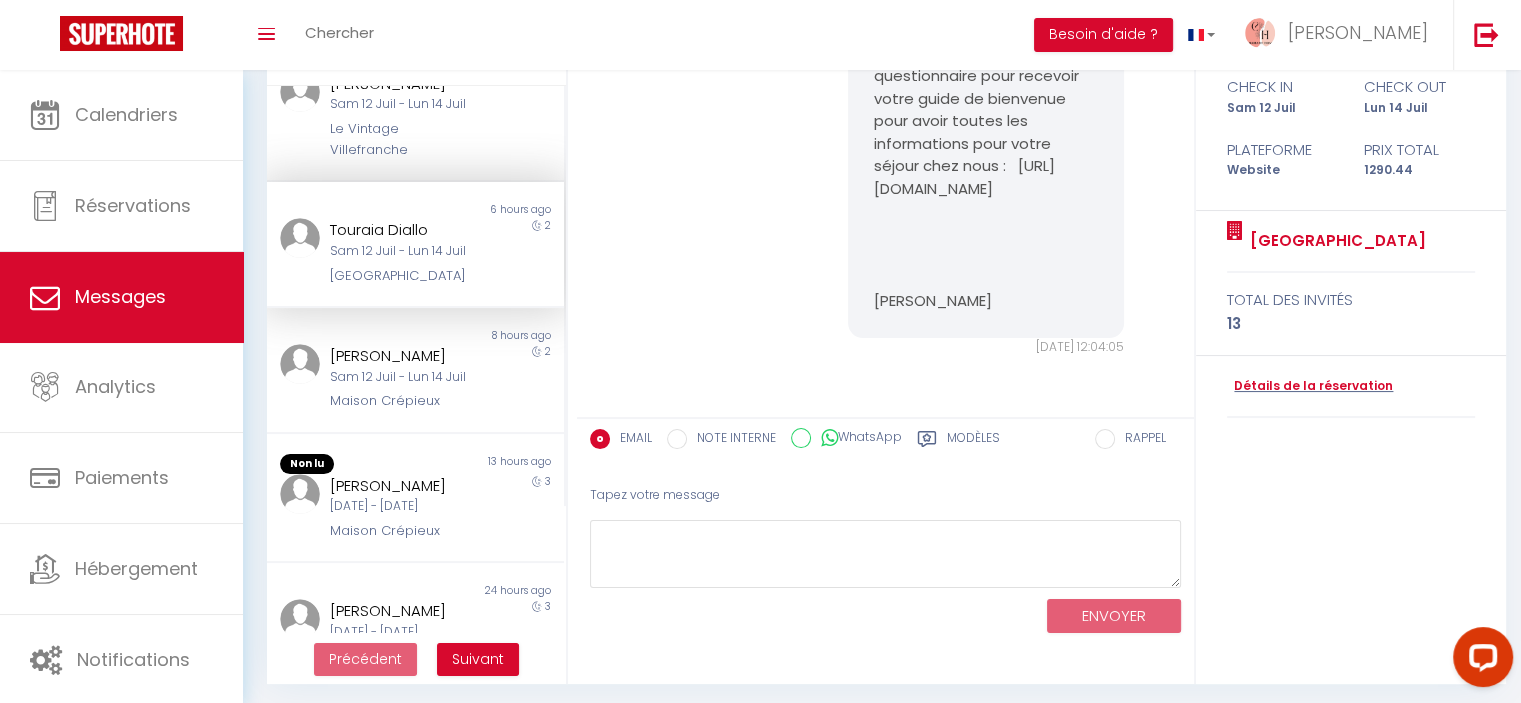 scroll, scrollTop: 196, scrollLeft: 0, axis: vertical 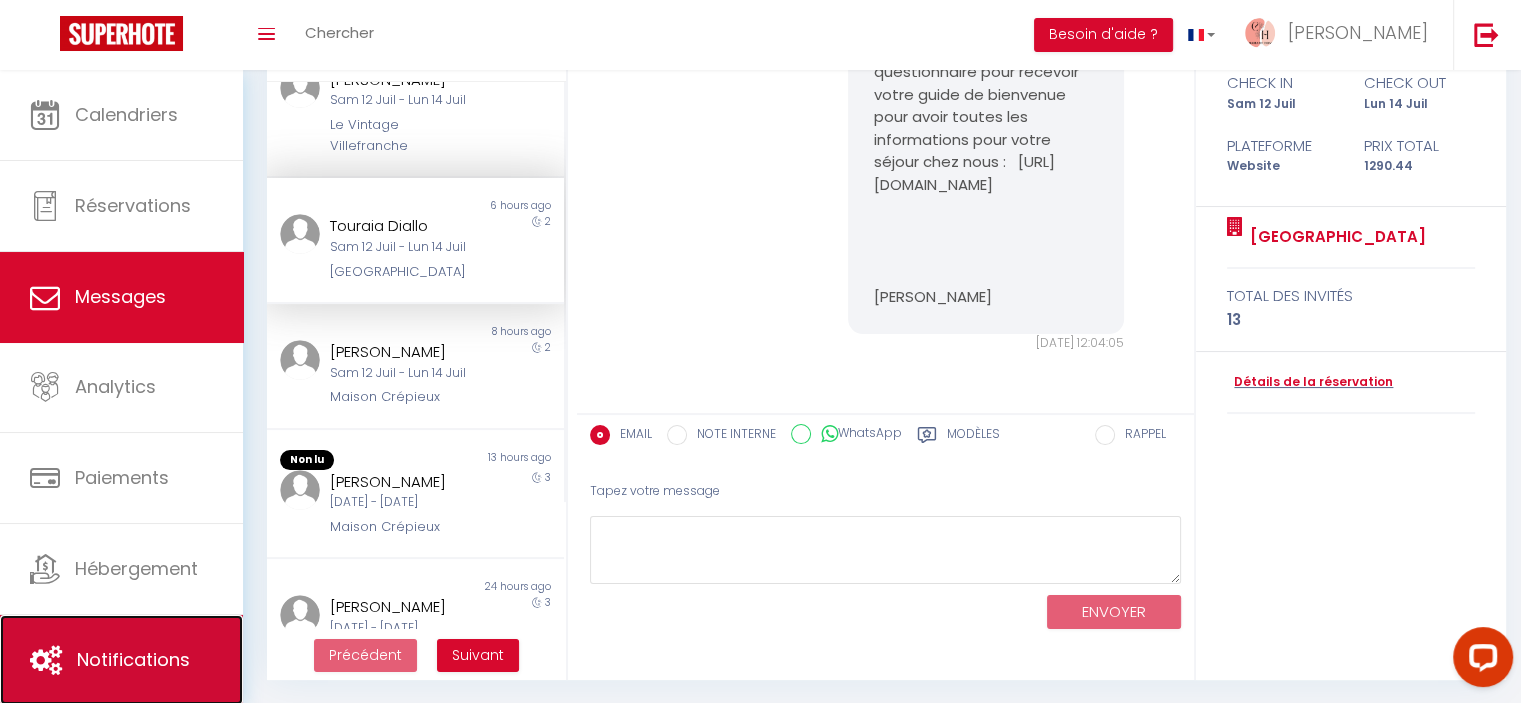 click on "Notifications" at bounding box center [121, 660] 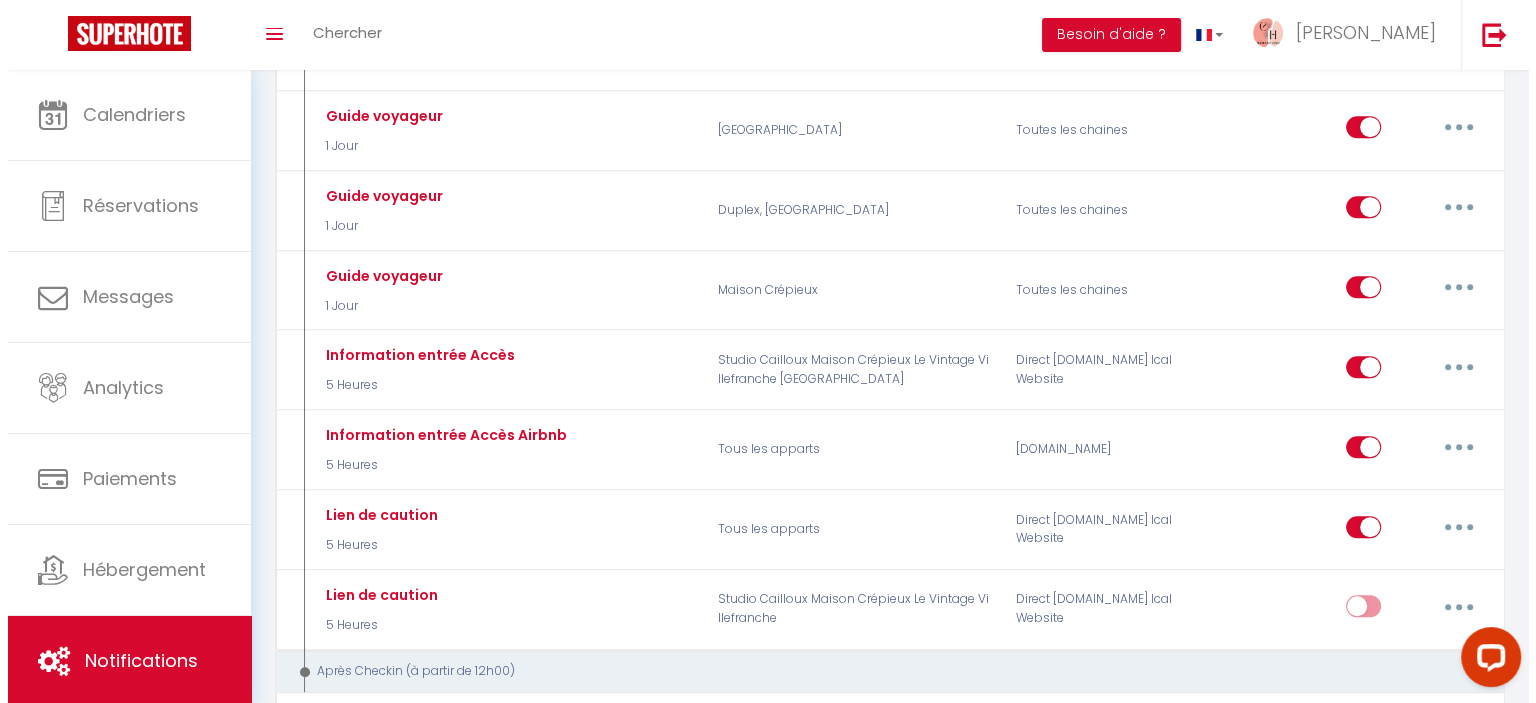 scroll, scrollTop: 1200, scrollLeft: 0, axis: vertical 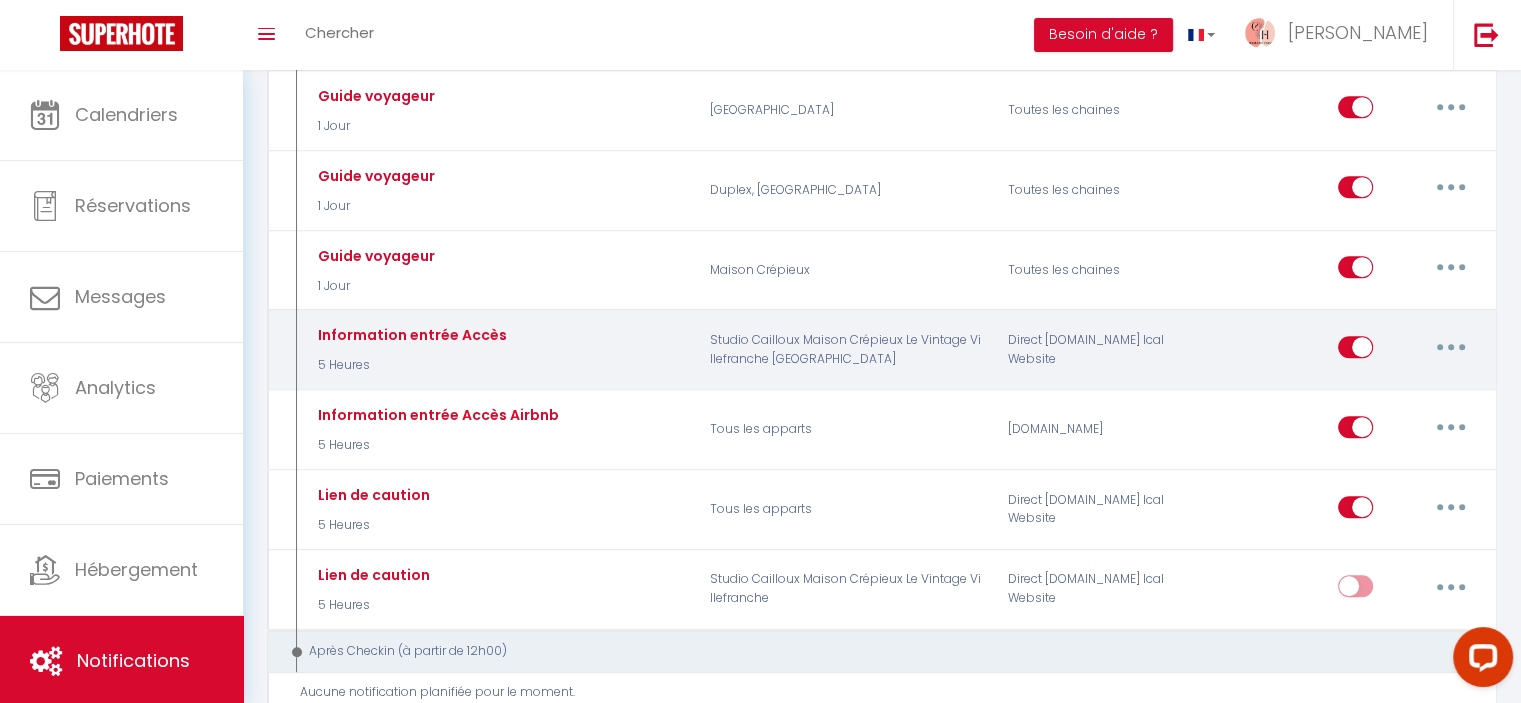 click at bounding box center (1451, 347) 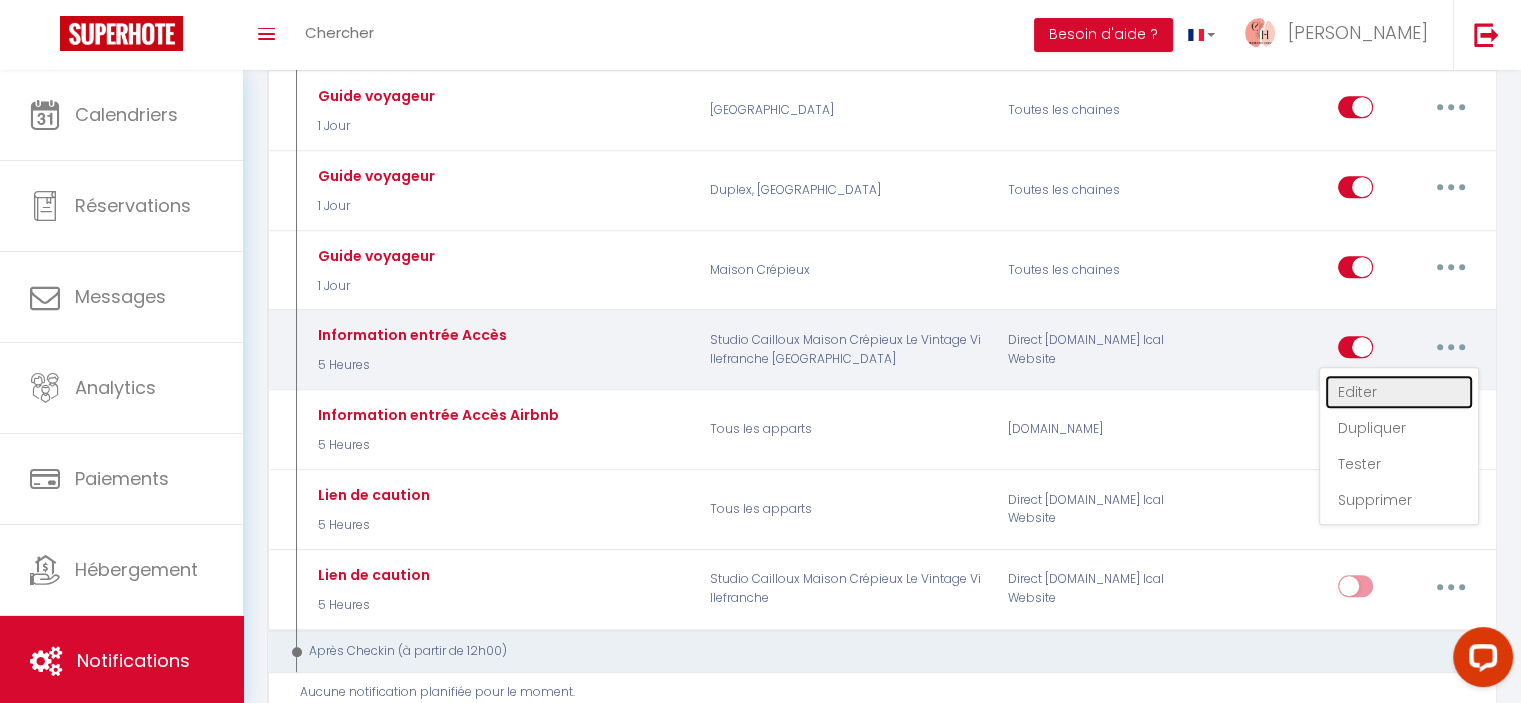 click on "Editer" at bounding box center [1399, 392] 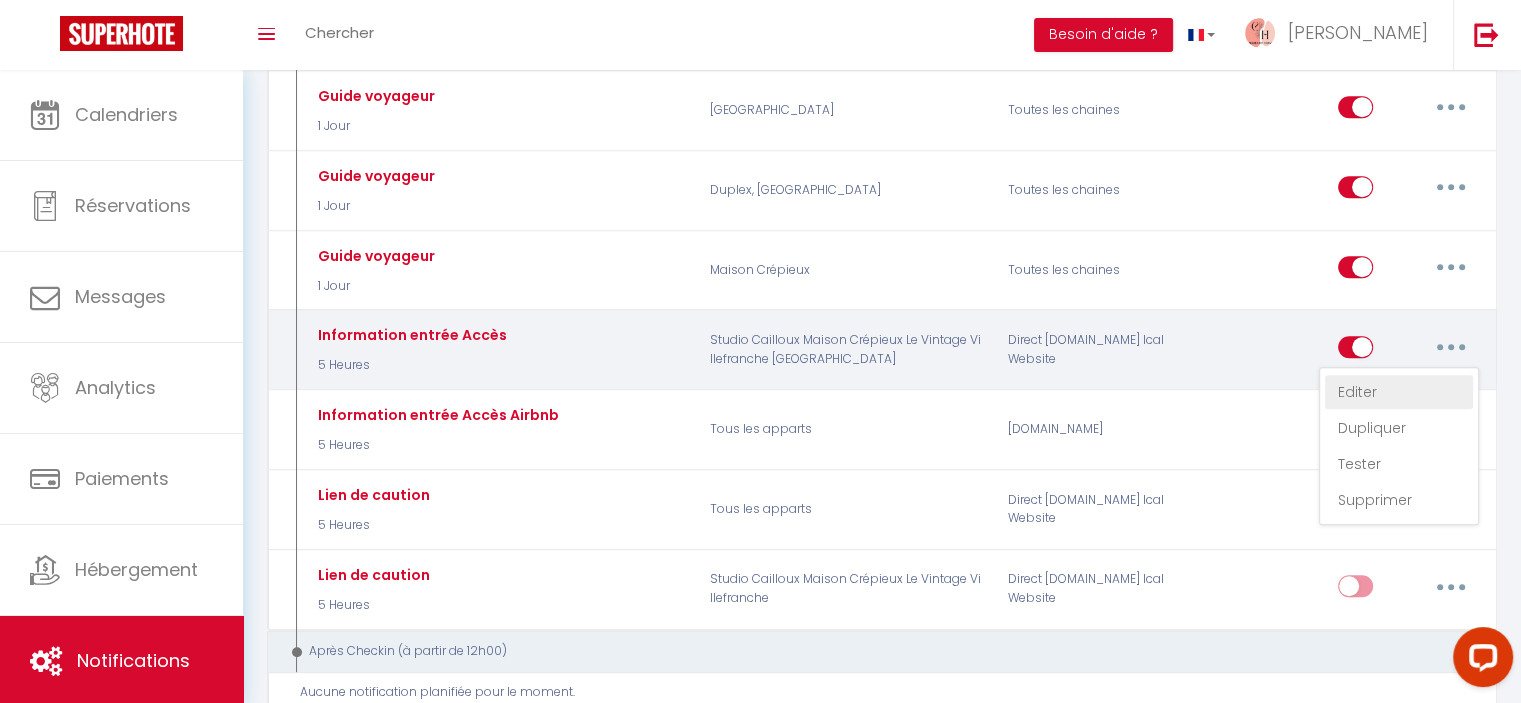 type on "Information entrée Accès" 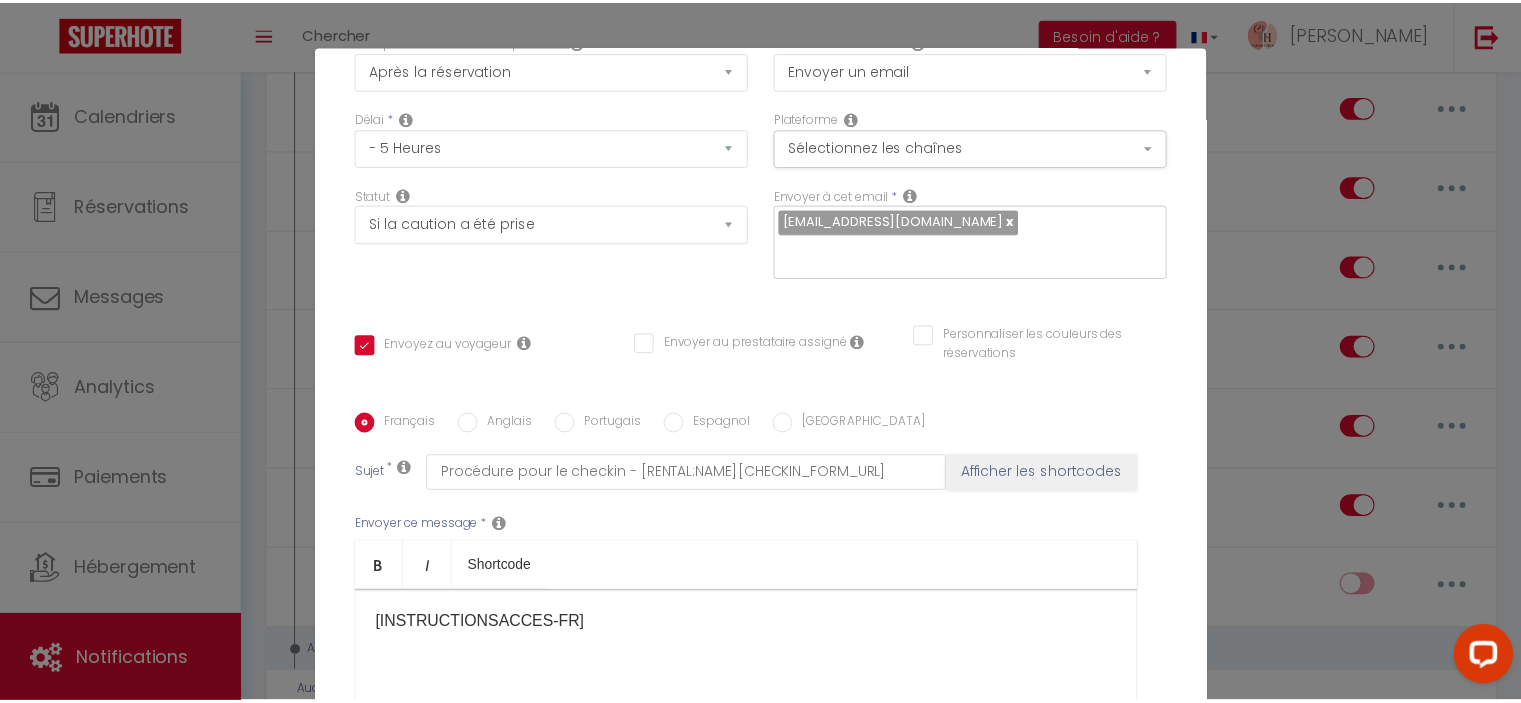 scroll, scrollTop: 0, scrollLeft: 0, axis: both 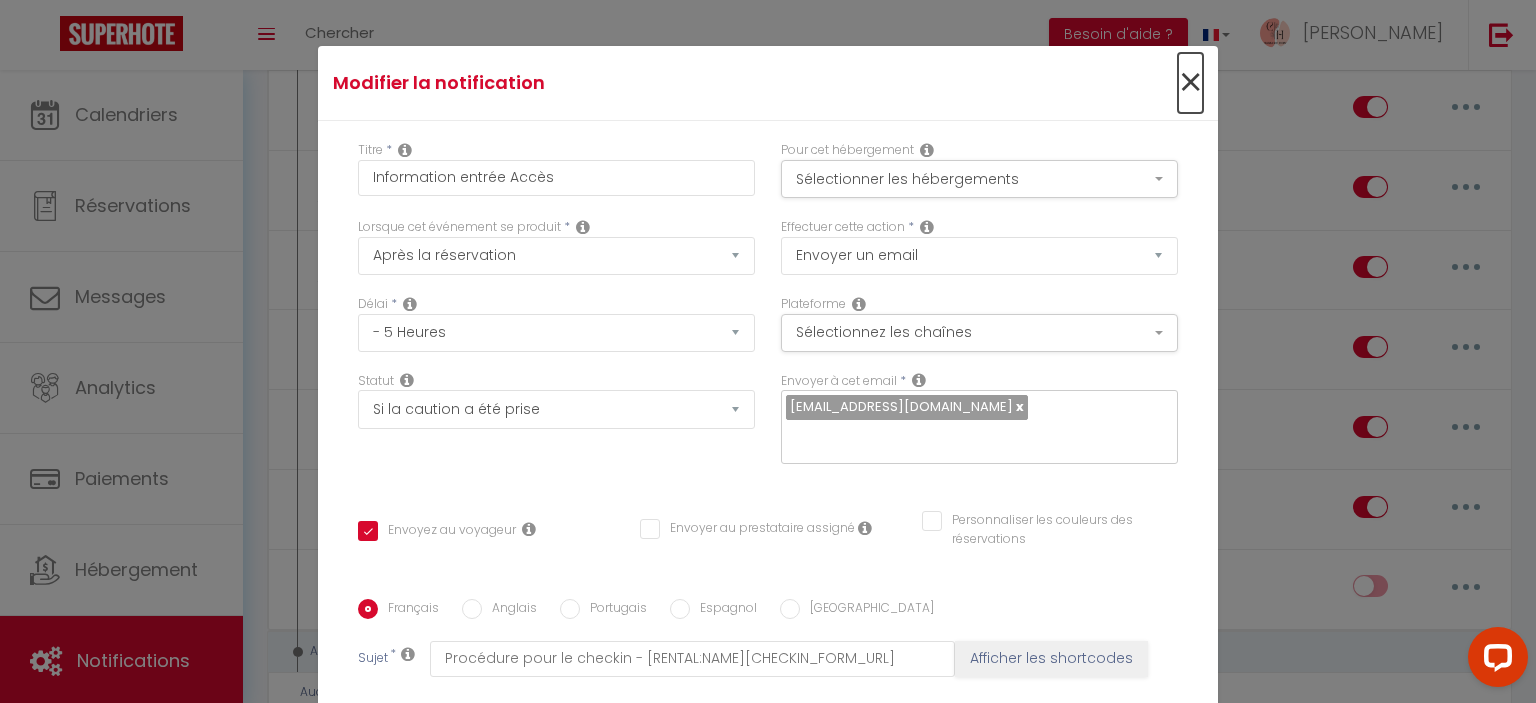 click on "×" at bounding box center (1190, 83) 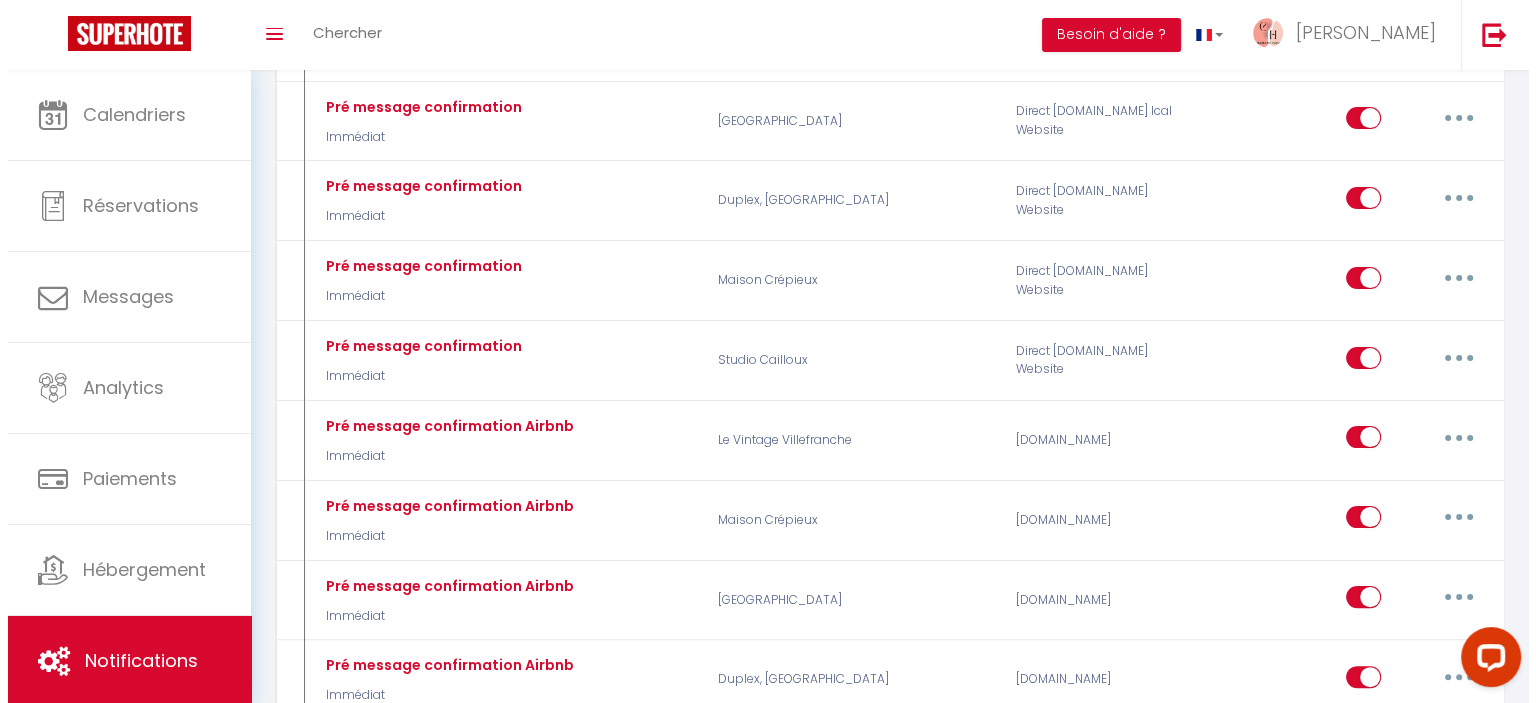 scroll, scrollTop: 0, scrollLeft: 0, axis: both 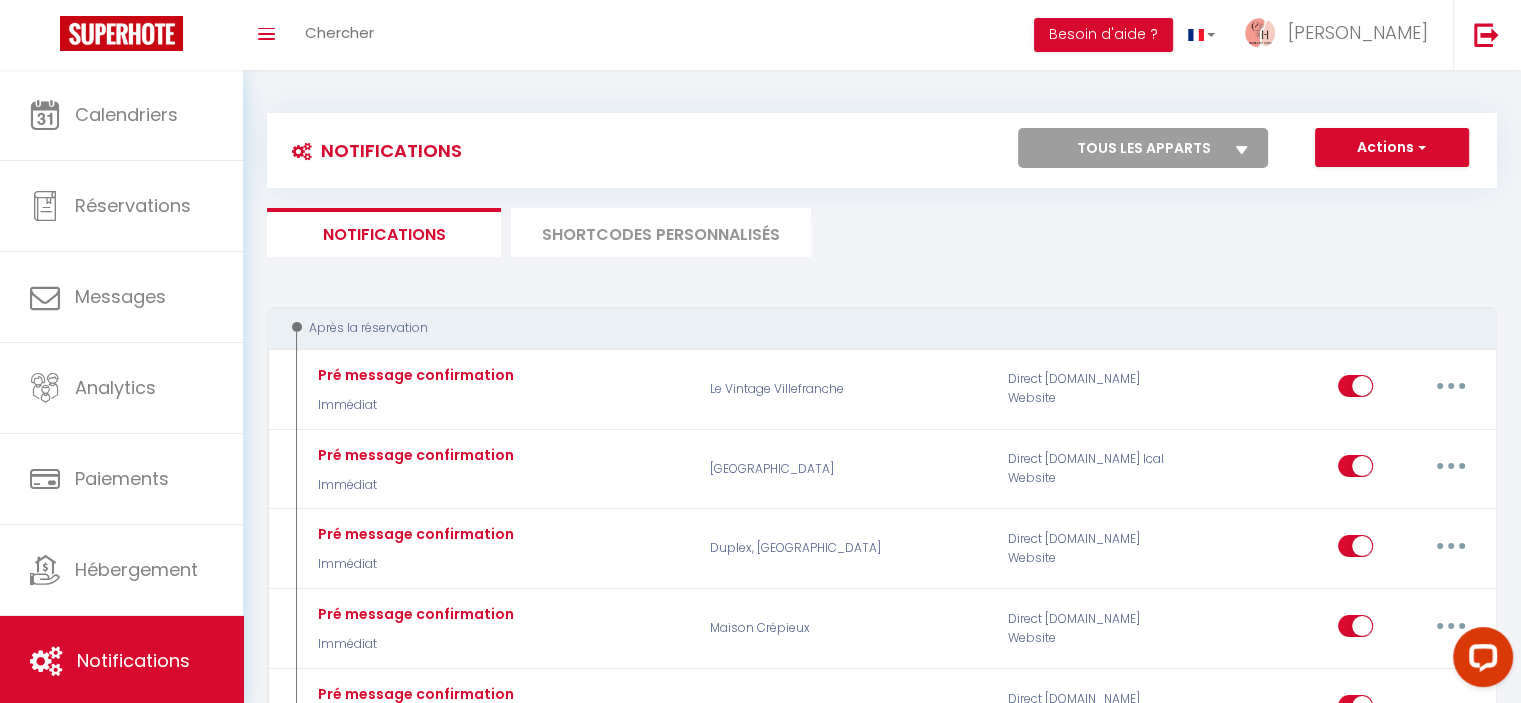 click on "SHORTCODES PERSONNALISÉS" at bounding box center [661, 232] 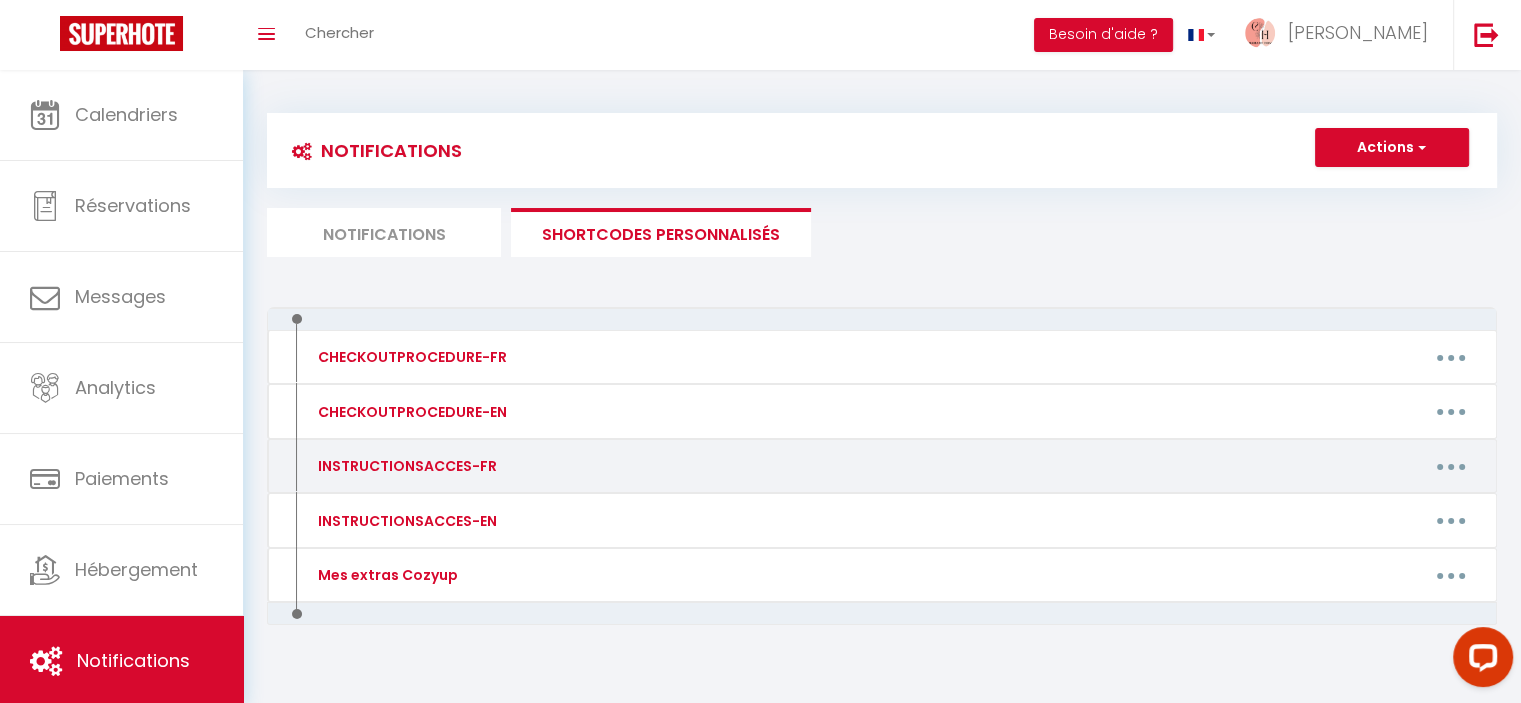 click at bounding box center (1451, 467) 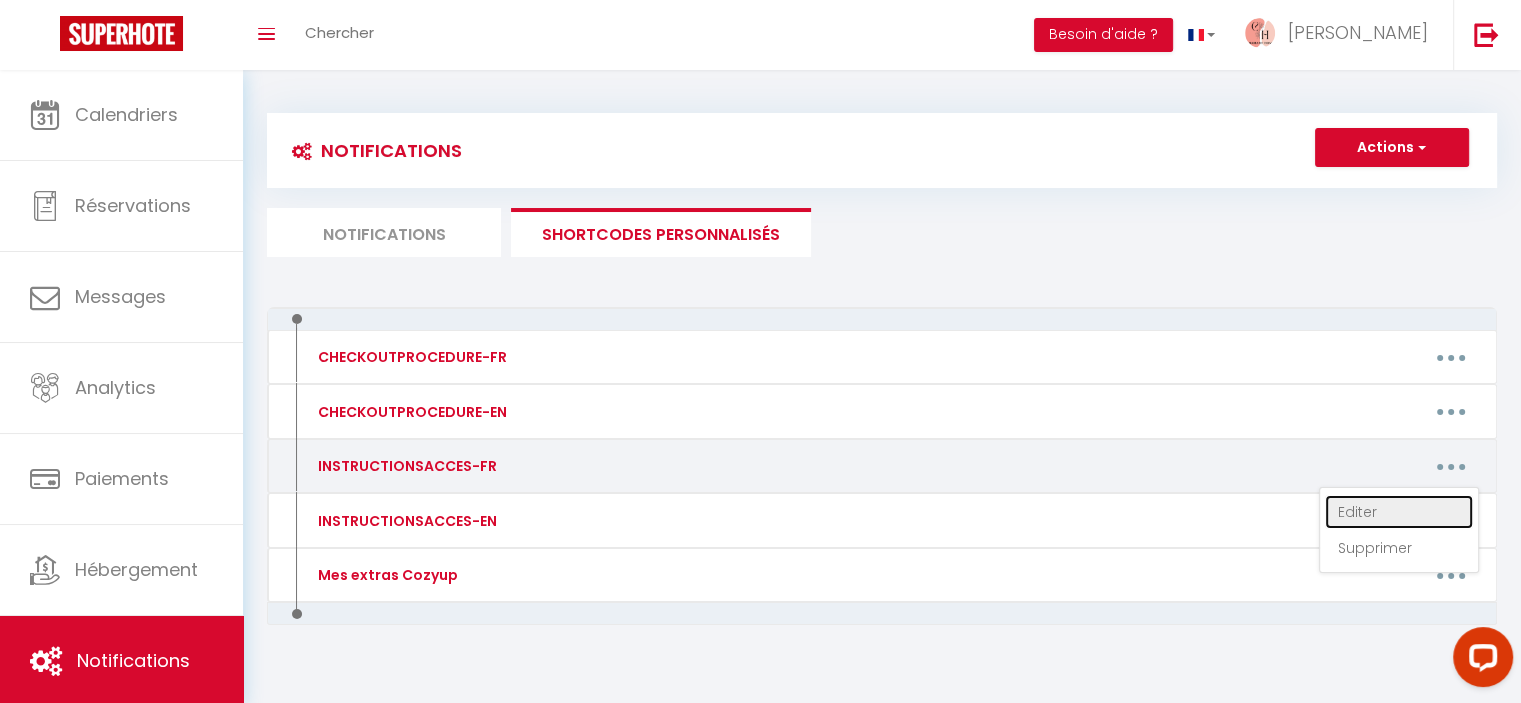 click on "Editer" at bounding box center (1399, 512) 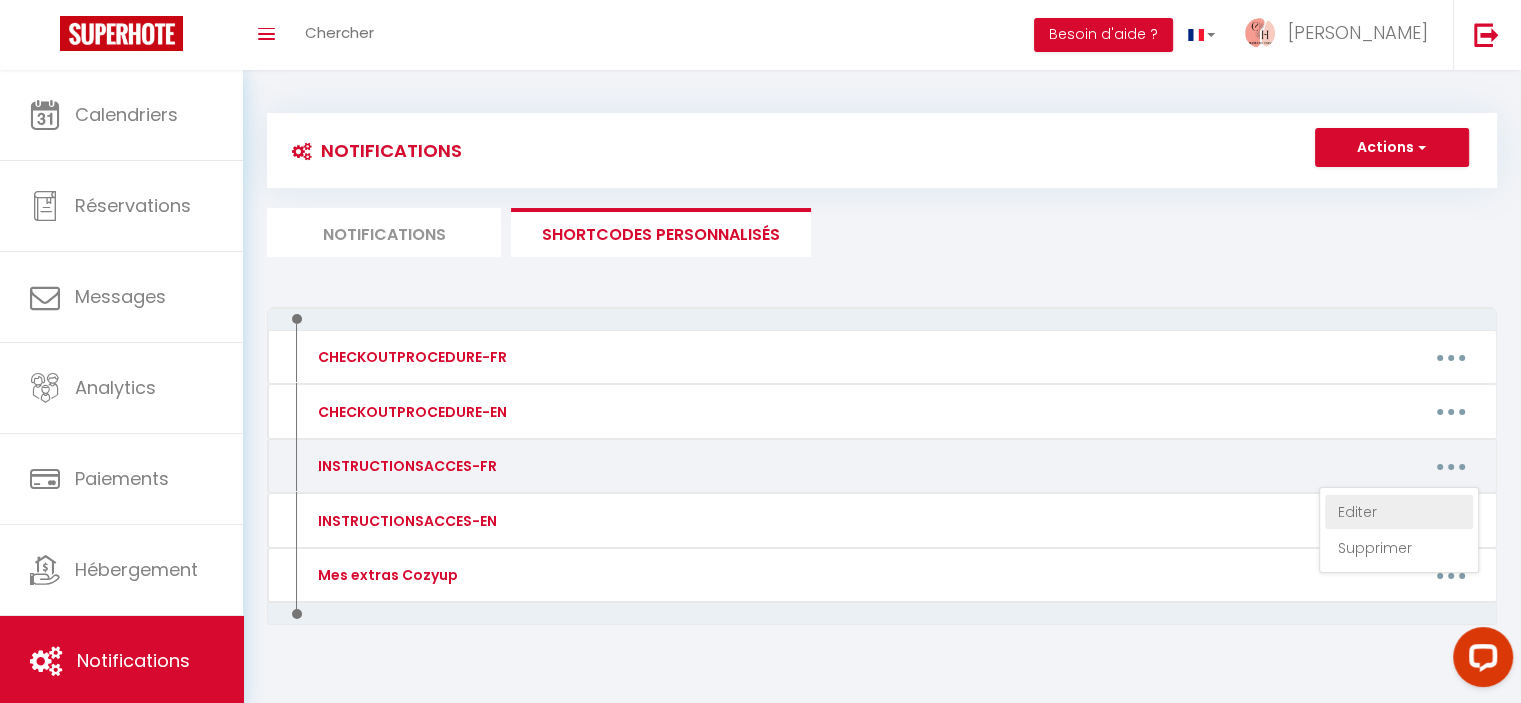type on "Bonjour [GUEST:FIRST_NAME],
Nous sommes ravis de vous accueillir [DATE].
Voici les précisons pour votre arrivée :
- Le studio sera disponible à partir de 18h
- L'adresse exacte est [STREET_ADDRESS] et non le 9 (se sont nos voisins), mais l'adresse GPS est bien le 9
- Vous pourrez vous garer dans la rue en montant sur votre gauche, il y a des places de stationnements gratuites. Il est formellement interdit de stationner sur les trottoirs !! Sauf pour déposer vos bagages. Si il n'y plus de place il y a un parking gratuit en bas de la rue à 300m
- Les clés sont dans la boîte à clé sécurisée dont le code est 1033
- Veillez à bien monter la poignée de la porte d'entrée pour pouvoir tourner la clé et fermer celle-ci
Rappel :  Il est strictement interdit de fumer dans le studio
Profitez bien de votre séjour !
Nous restons disponible si vous avez besoin de quoique ce soit alors n'hésitez pas :)
Lina" 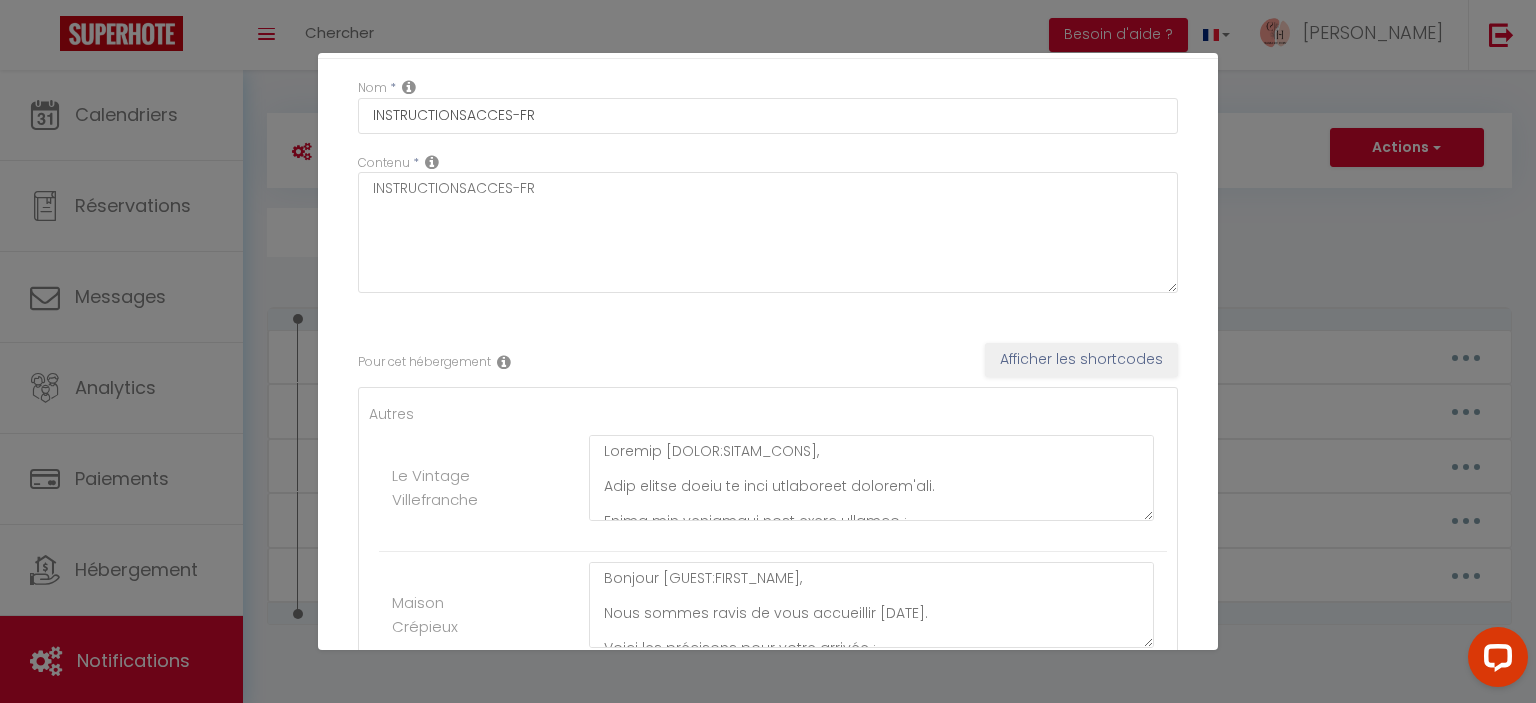 scroll, scrollTop: 200, scrollLeft: 0, axis: vertical 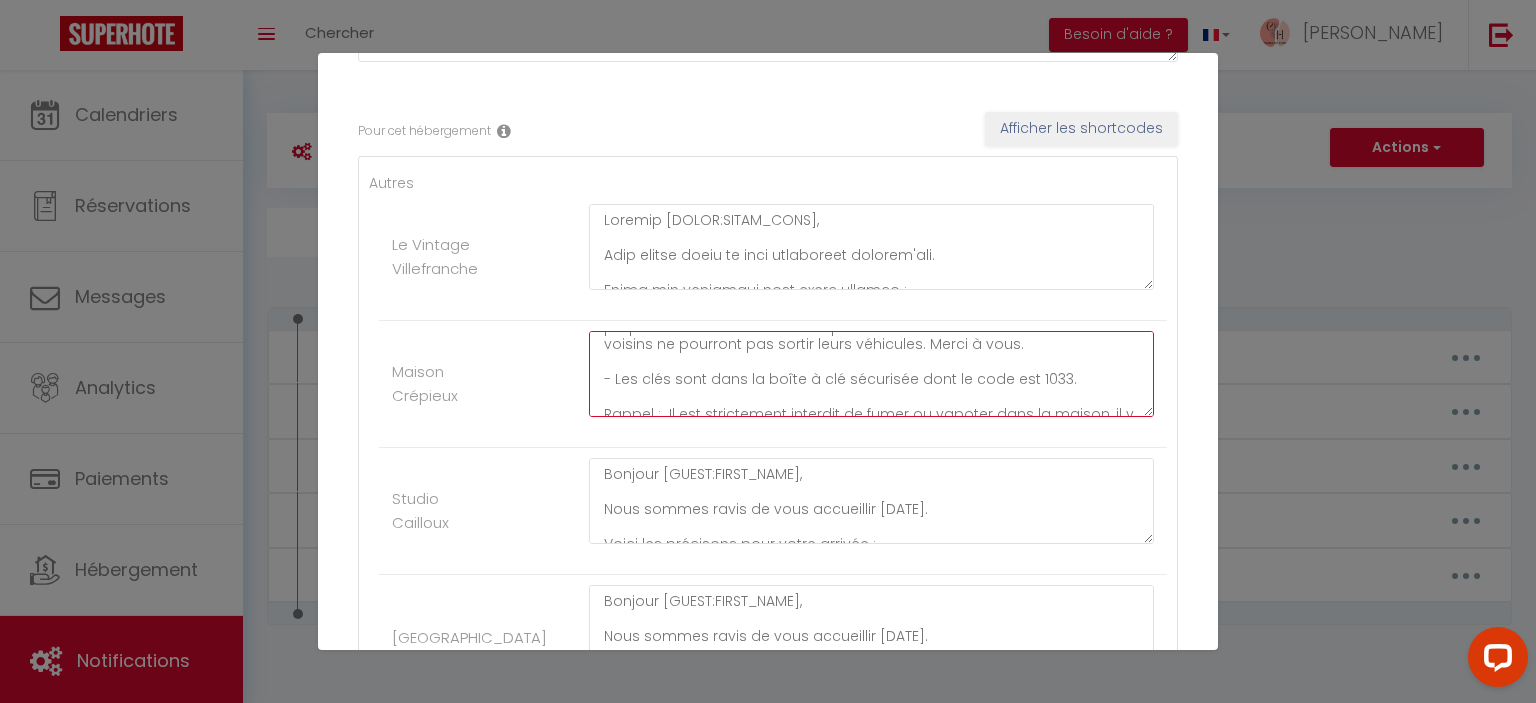 click on "Bonjour [GUEST:FIRST_NAME],
Nous sommes ravis de vous accueillir [DATE].
Voici les précisons pour votre arrivée :
- La maison sera disponible à partir de 16h
- L'adresse exacte est [STREET_ADDRESS]
- La maison se trouve au fond de l'impasse, puis au fond à droite au bout du petit passage sur votre gauche.
- Vous pourrez vous garer dans la rue, il y a des places de stationnements gratuites. Il est formellement interdit de stationner devant la porte de garage de la maison car il ne nous appartient pas et gêne le propriétaire et aussi devant les portails dans le chemin neuf car les voisins ne pourront pas sortir leurs véhicules. Merci à vous.
- Les clés sont dans la boîte à clé sécurisée dont le code est 1033.
Rappel :  Il est strictement interdit de fumer ou vapoter dans la maison, il y a un cendrier sur la terrasse.
Profitez bien de votre séjour !
Nous restons disponible si vous avez besoin de quoique ce soit alors n'hésitez pas :)
Lina" at bounding box center (871, 374) 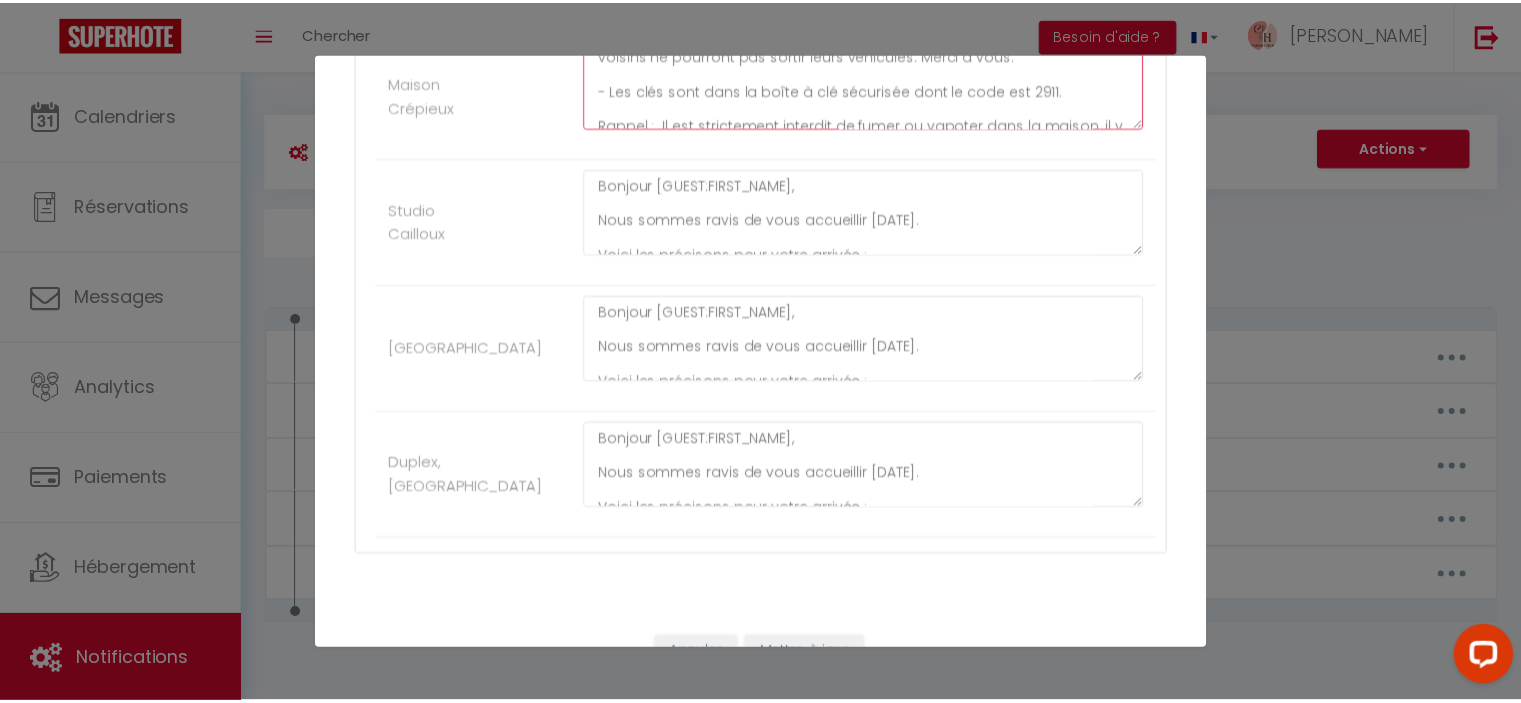 scroll, scrollTop: 626, scrollLeft: 0, axis: vertical 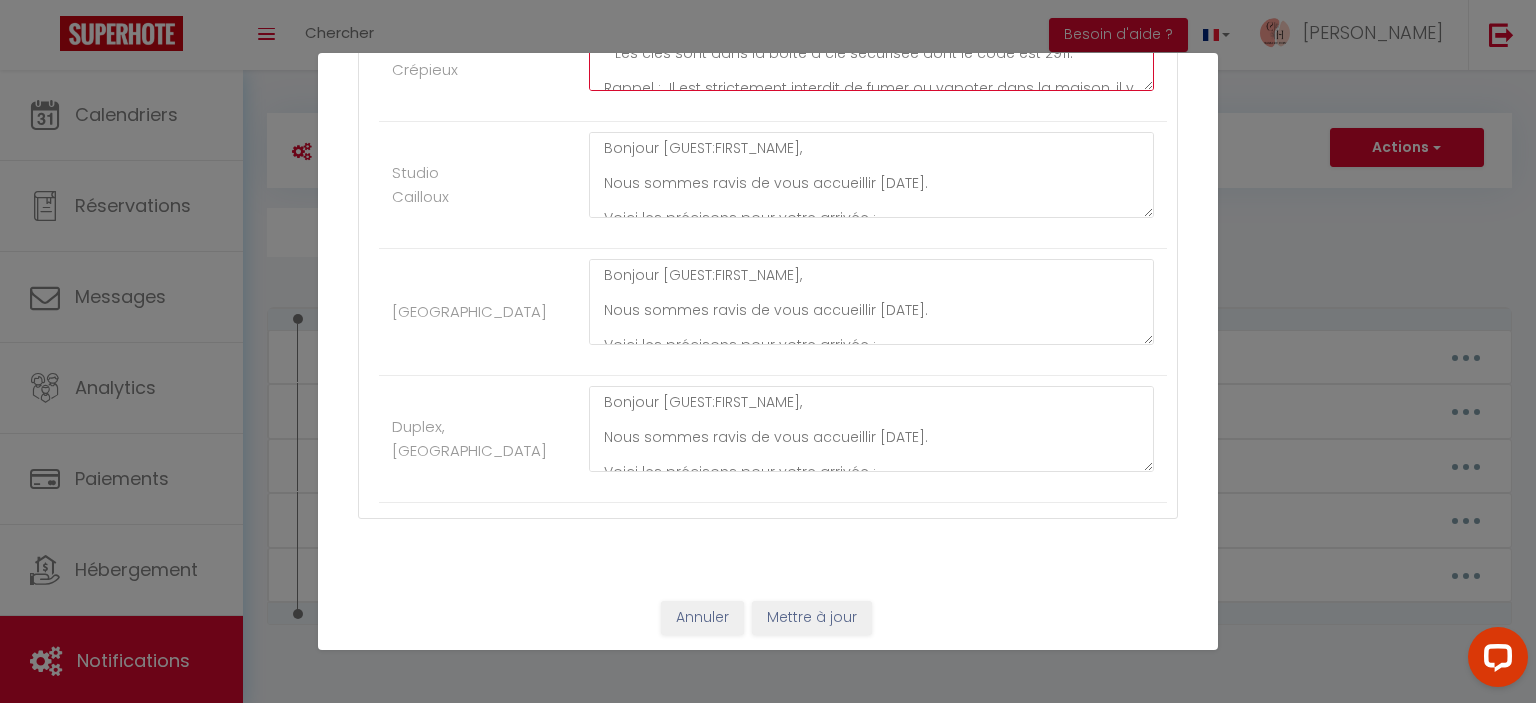 type on "Bonjour [GUEST:FIRST_NAME],
Nous sommes ravis de vous accueillir [DATE].
Voici les précisons pour votre arrivée :
- La maison sera disponible à partir de 16h
- L'adresse exacte est [STREET_ADDRESS]
- La maison se trouve au fond de l'impasse, puis au fond à droite au bout du petit passage sur votre gauche.
- Vous pourrez vous garer dans la rue, il y a des places de stationnements gratuites. Il est formellement interdit de stationner devant la porte de garage de la maison car il ne nous appartient pas et gêne le propriétaire et aussi devant les portails dans le chemin neuf car les voisins ne pourront pas sortir leurs véhicules. Merci à vous.
- Les clés sont dans la boîte à clé sécurisée dont le code est 2911.
Rappel :  Il est strictement interdit de fumer ou vapoter dans la maison, il y a un cendrier sur la terrasse.
Profitez bien de votre séjour !
Nous restons disponible si vous avez besoin de quoique ce soit alors n'hésitez pas :)
Lina" 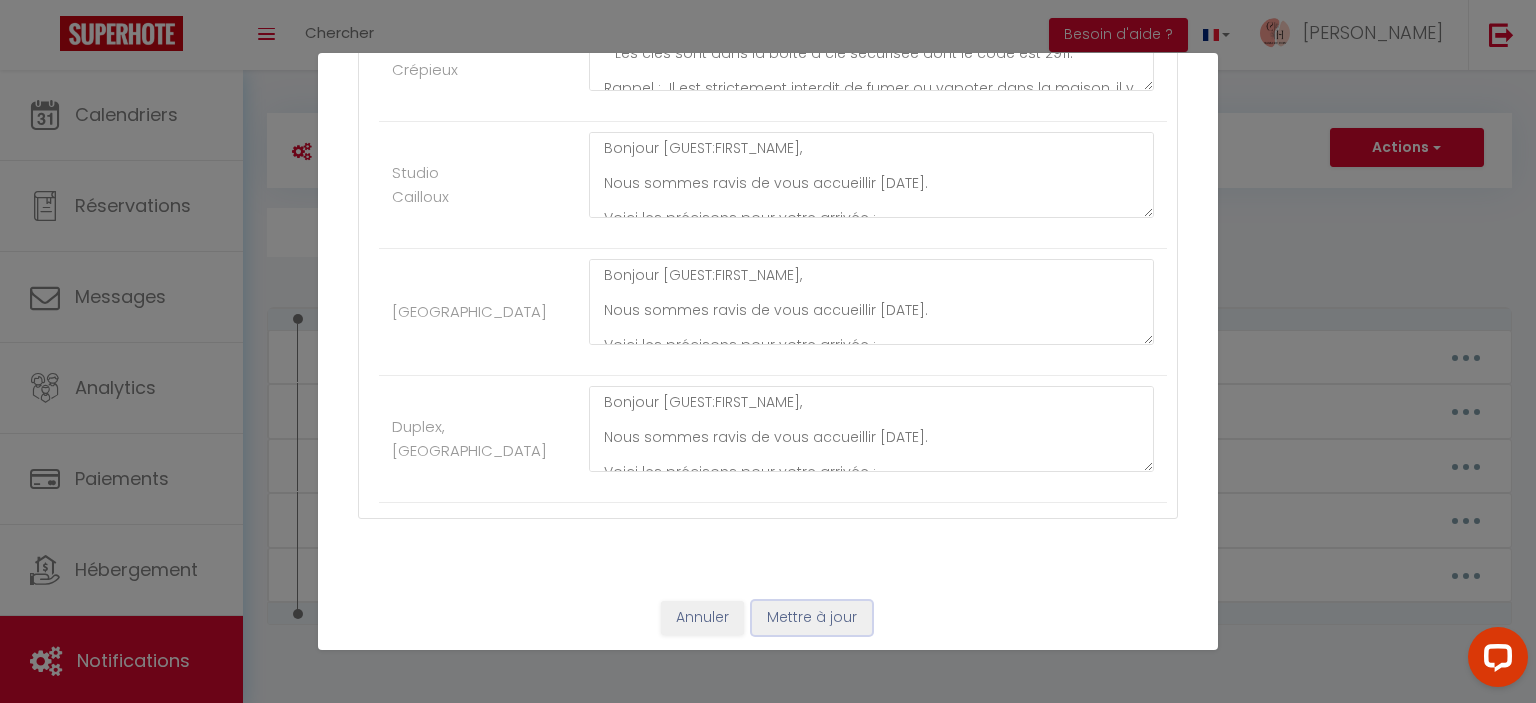 click on "Mettre à jour" at bounding box center (812, 618) 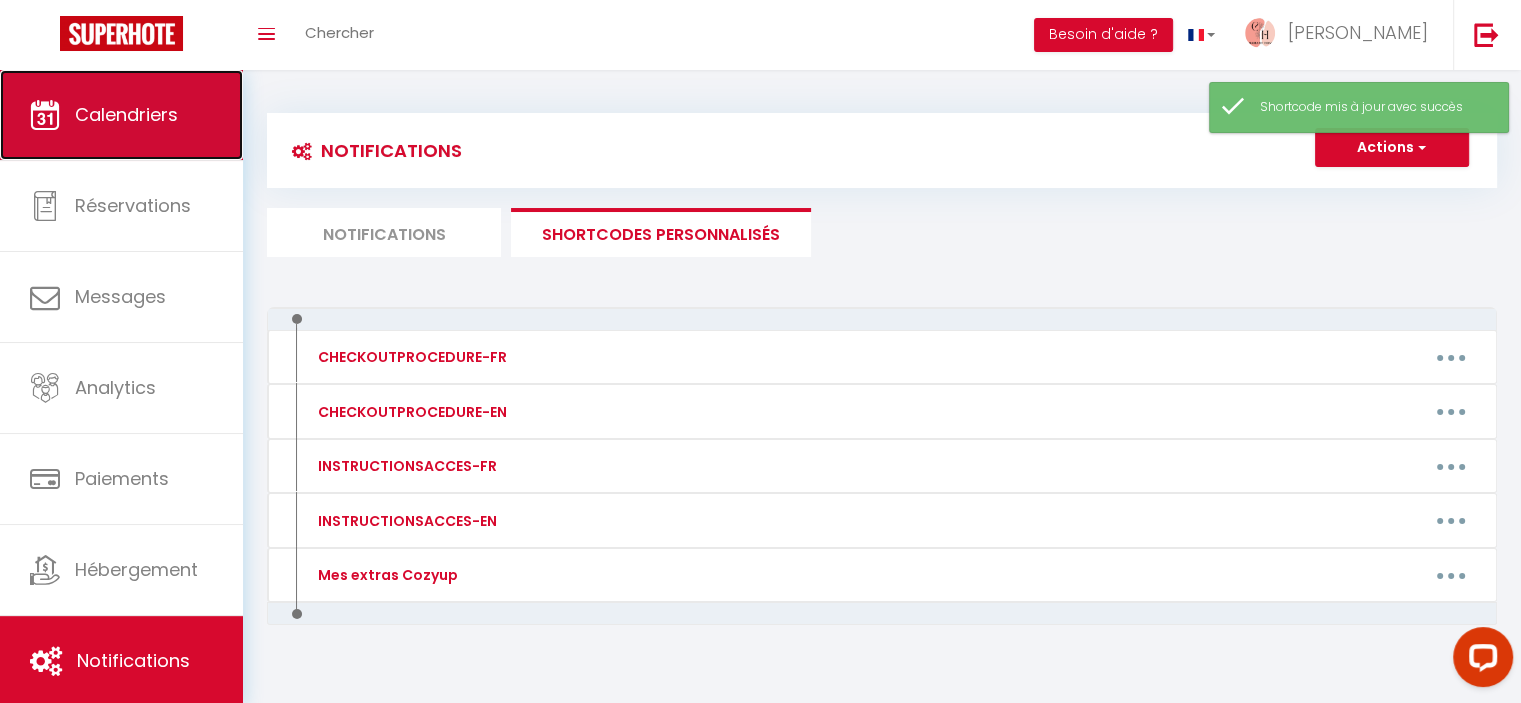 click on "Calendriers" at bounding box center [126, 114] 